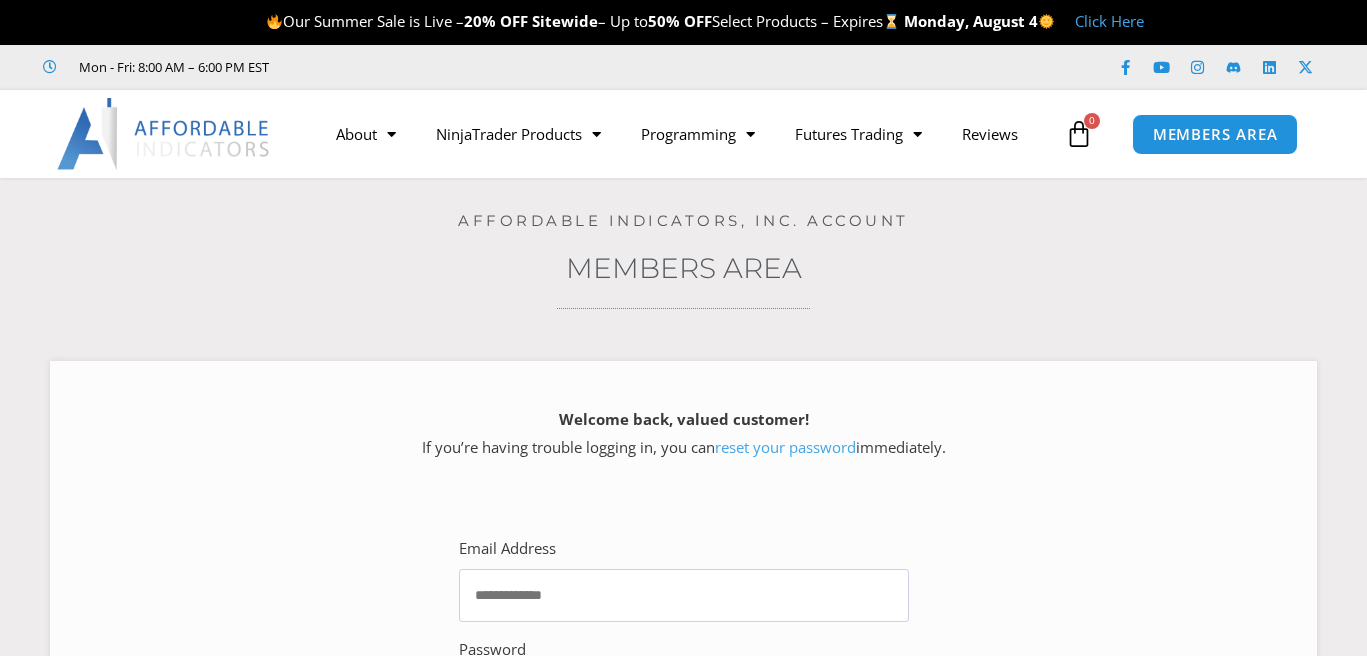 scroll, scrollTop: 0, scrollLeft: 0, axis: both 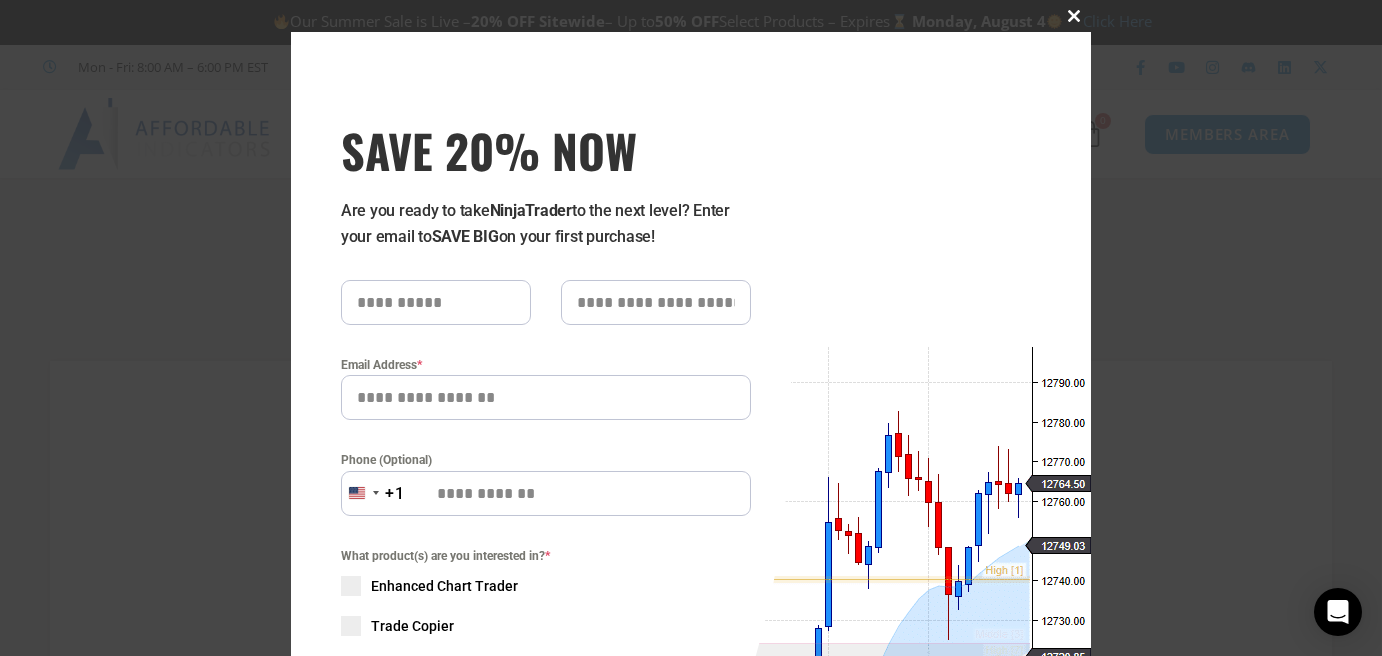 click at bounding box center (1075, 16) 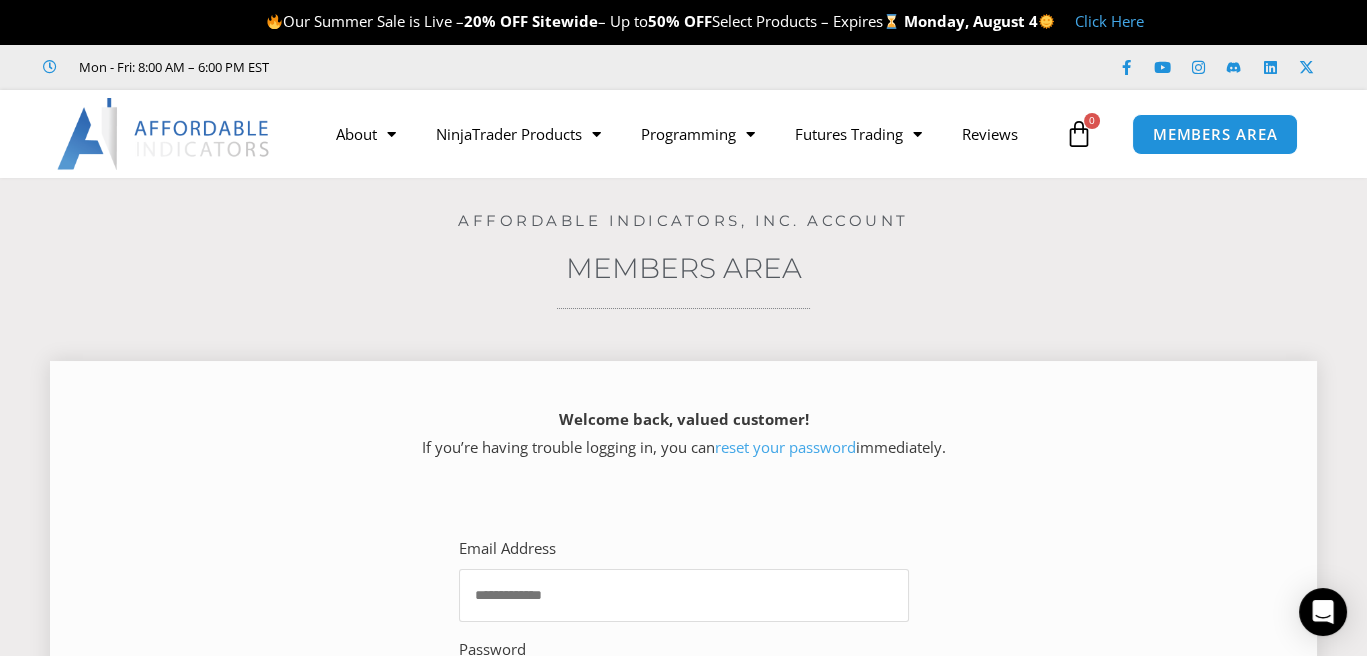 click on "Email Address" at bounding box center [684, 595] 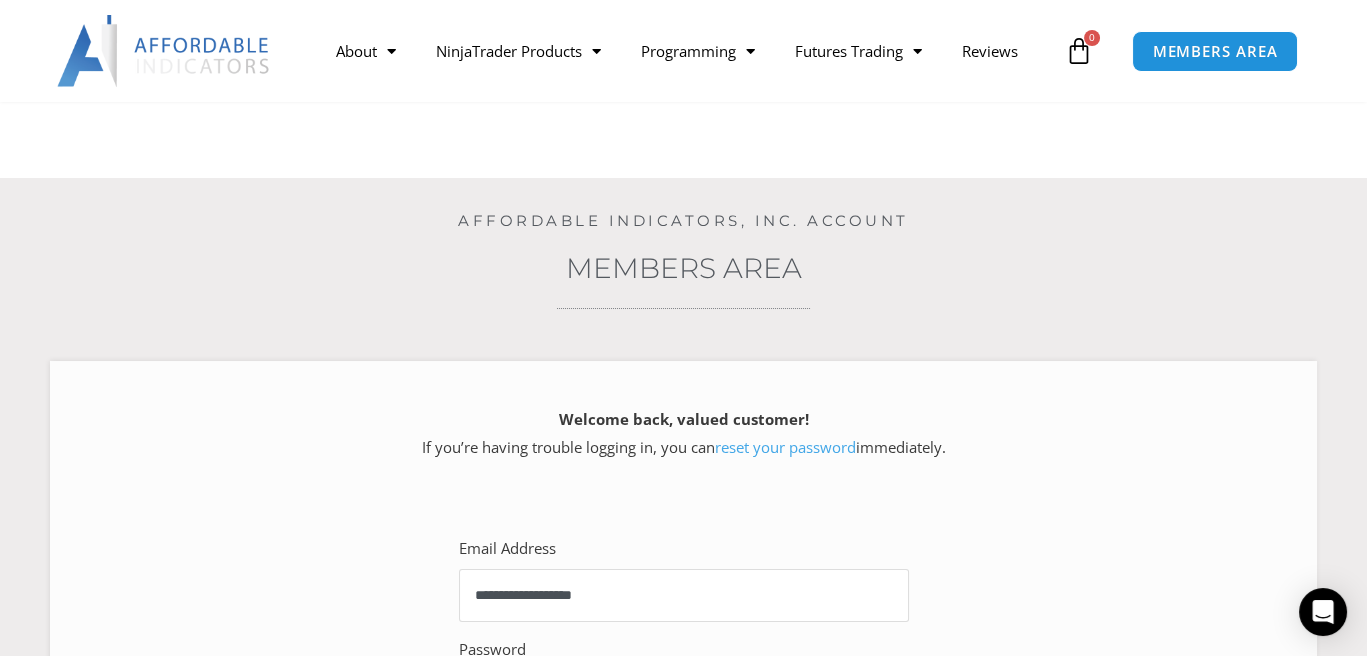 scroll, scrollTop: 574, scrollLeft: 0, axis: vertical 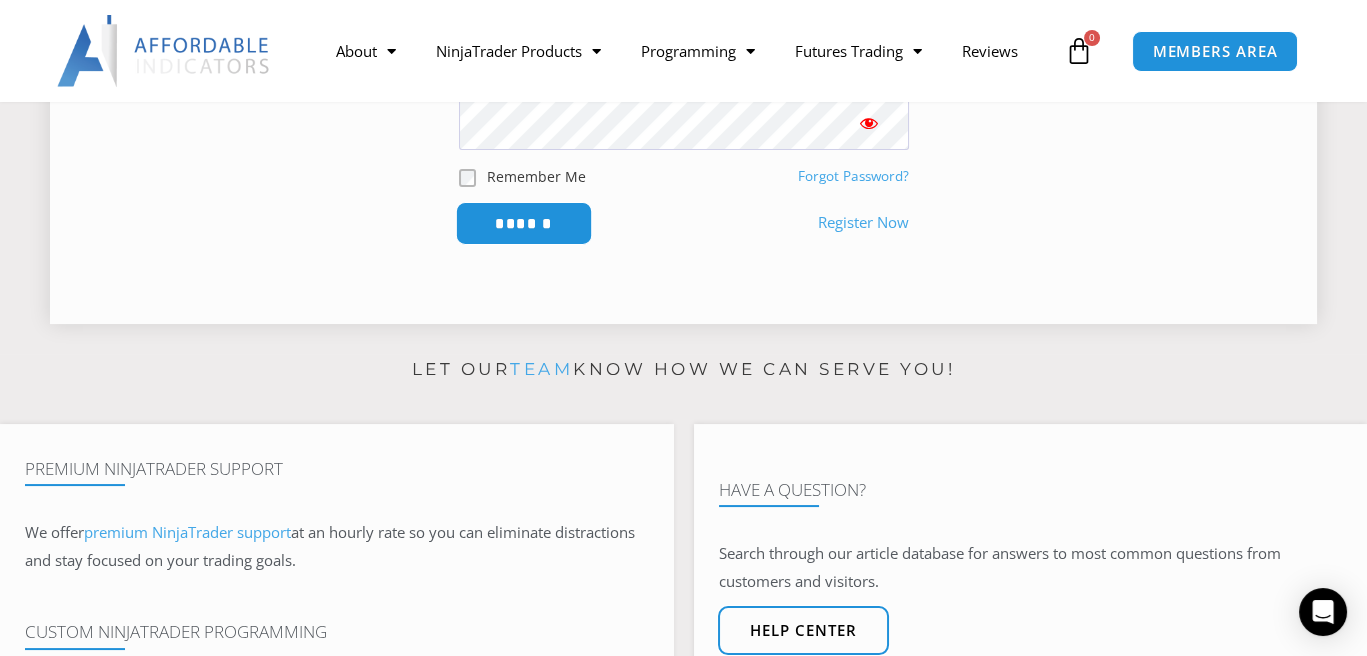 click on "******" at bounding box center (523, 223) 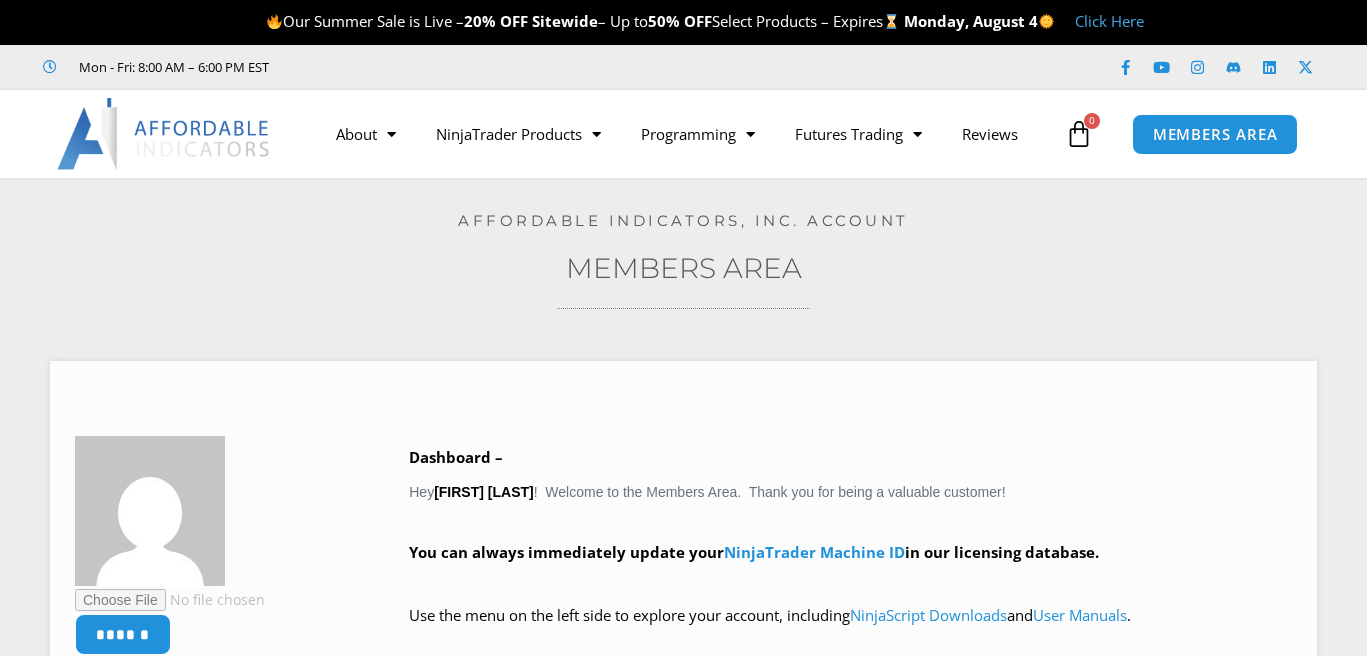 scroll, scrollTop: 0, scrollLeft: 0, axis: both 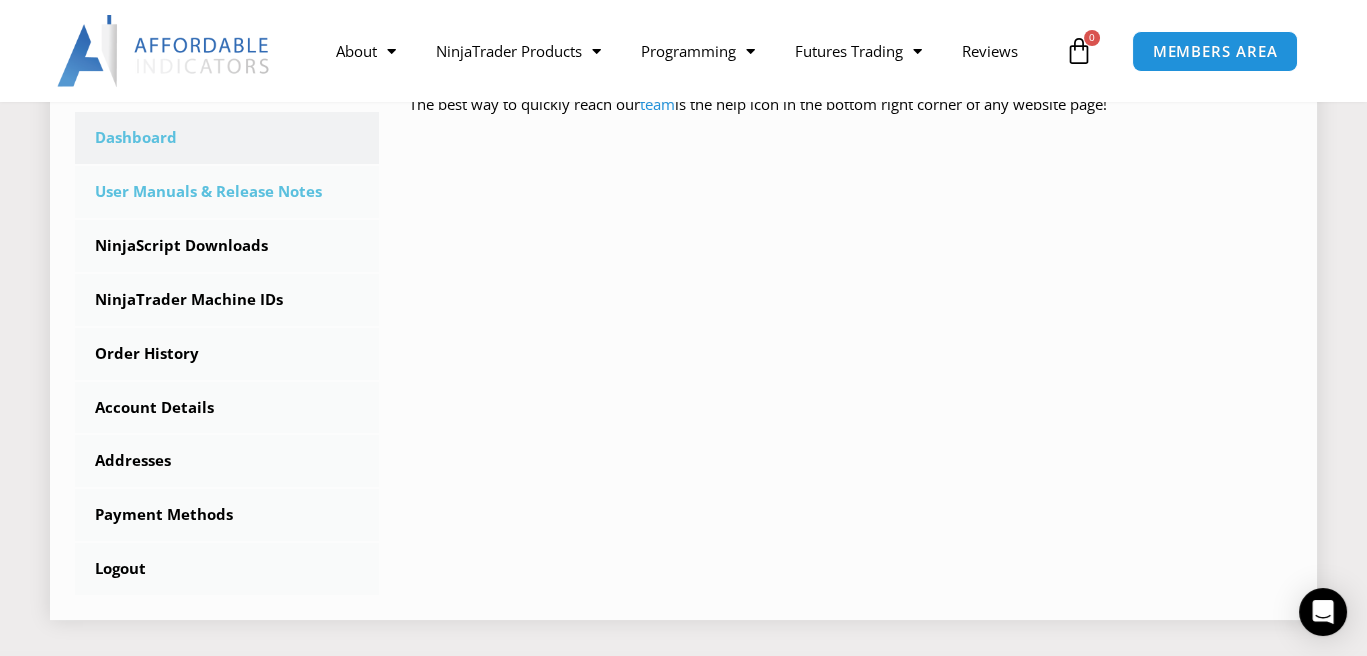 click on "User Manuals & Release Notes" at bounding box center (227, 192) 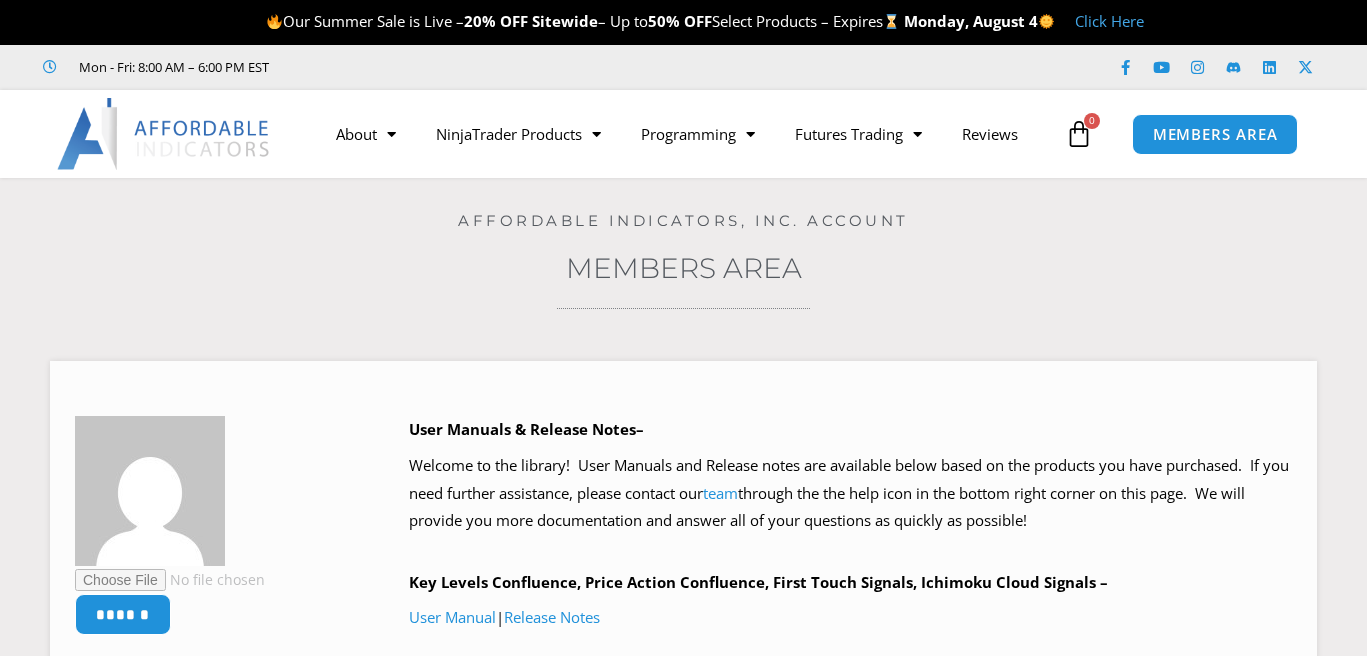 scroll, scrollTop: 0, scrollLeft: 0, axis: both 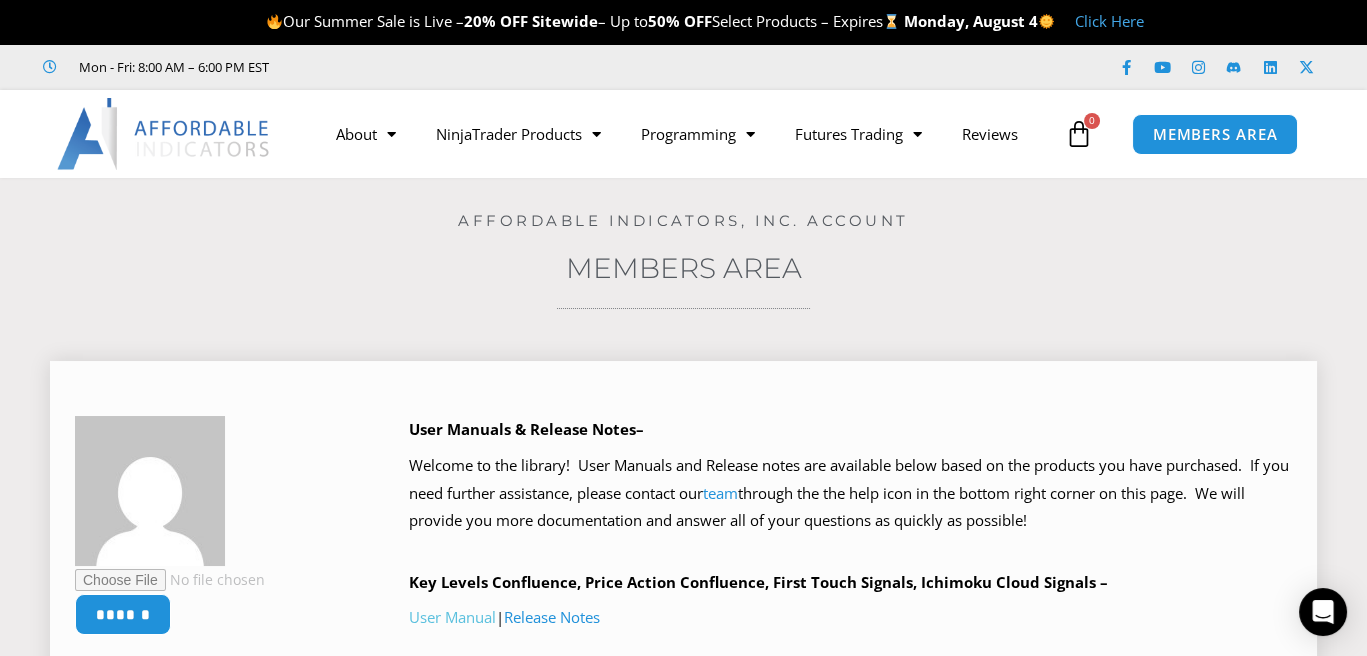 click on "User Manual" at bounding box center [452, 617] 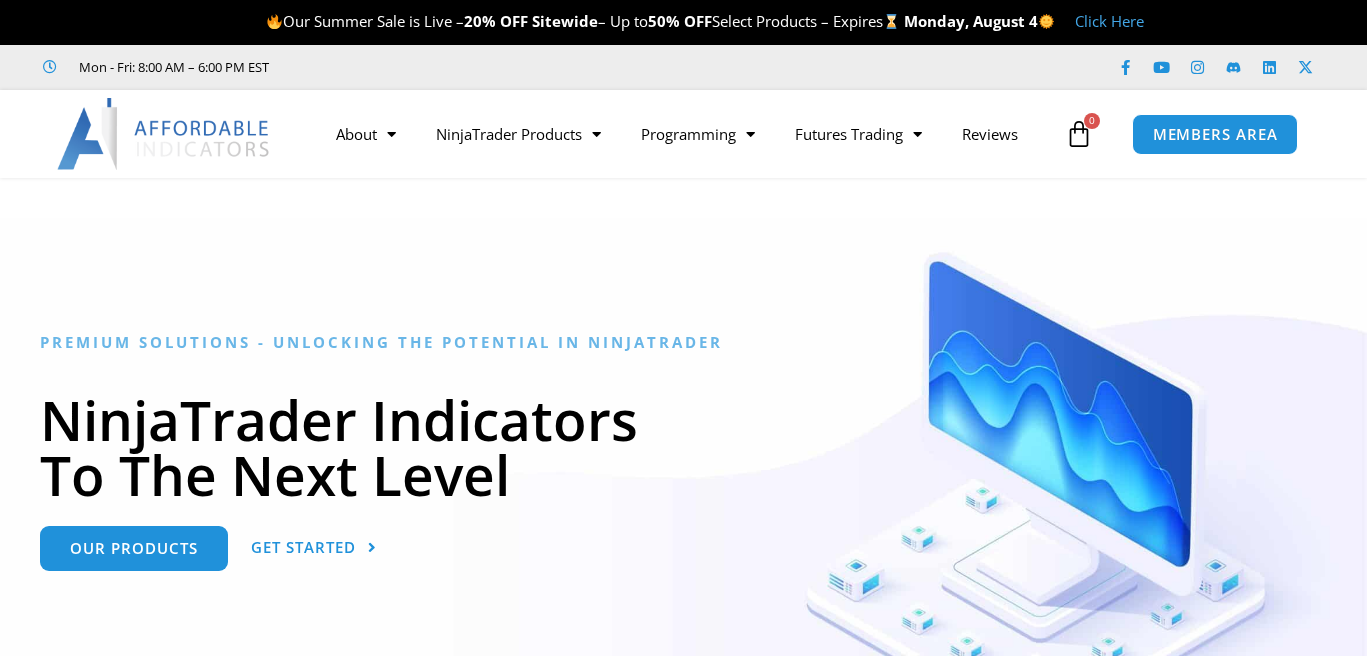 scroll, scrollTop: 0, scrollLeft: 0, axis: both 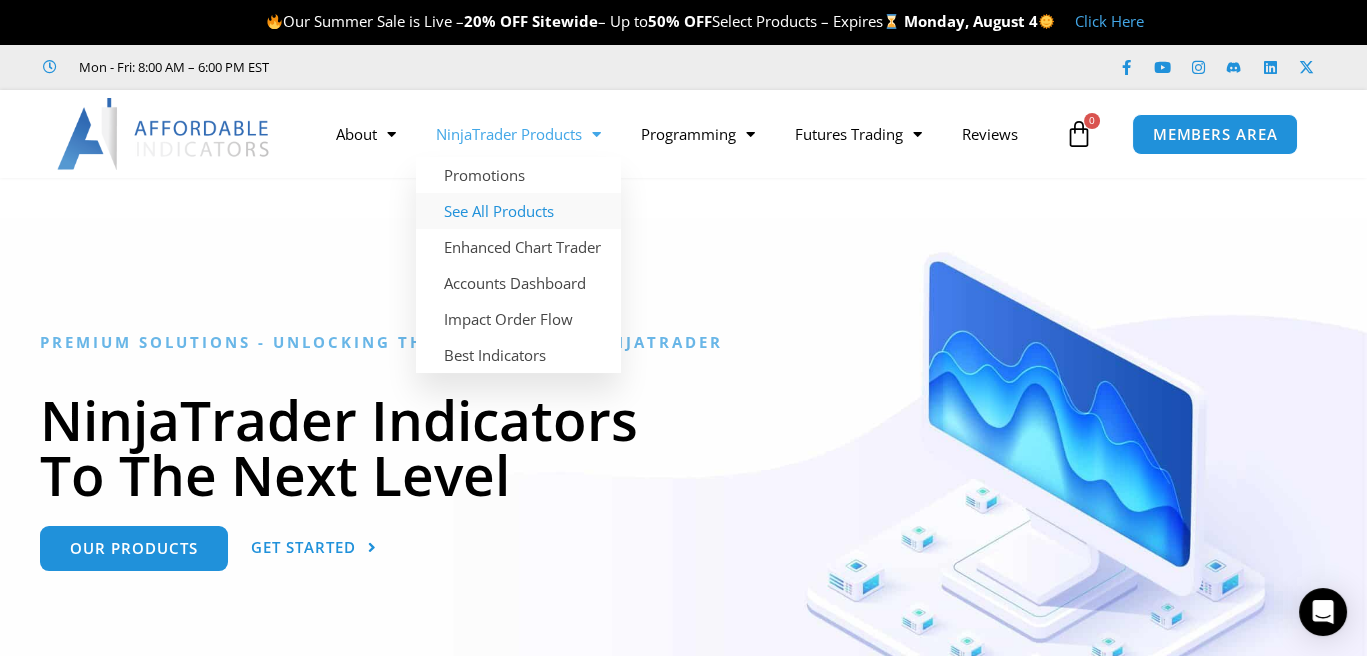 click on "See All Products" 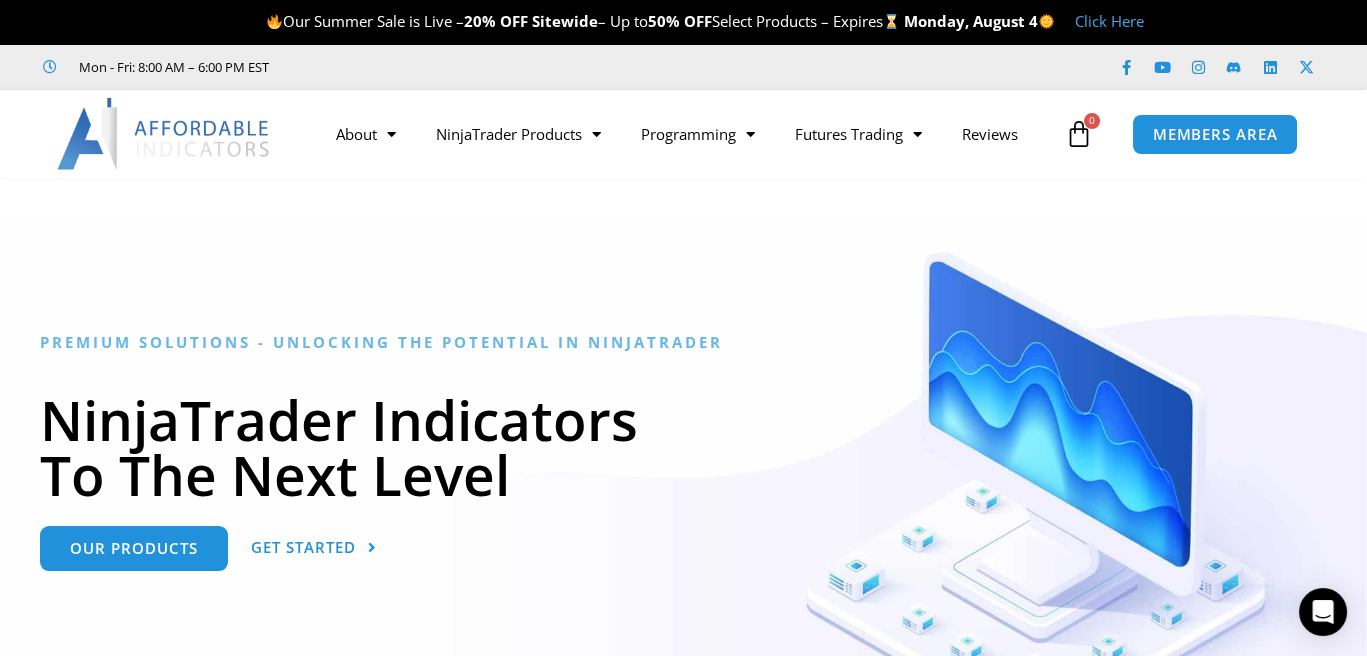 scroll, scrollTop: 574, scrollLeft: 0, axis: vertical 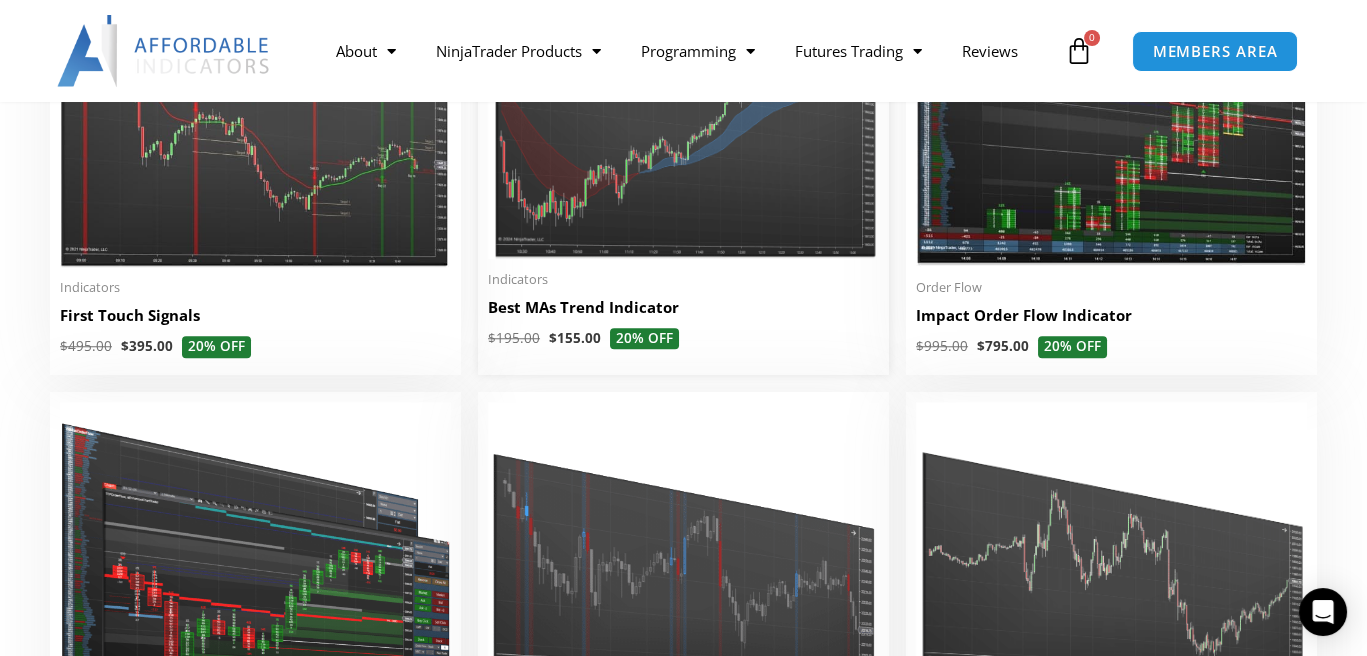 click at bounding box center (683, 95) 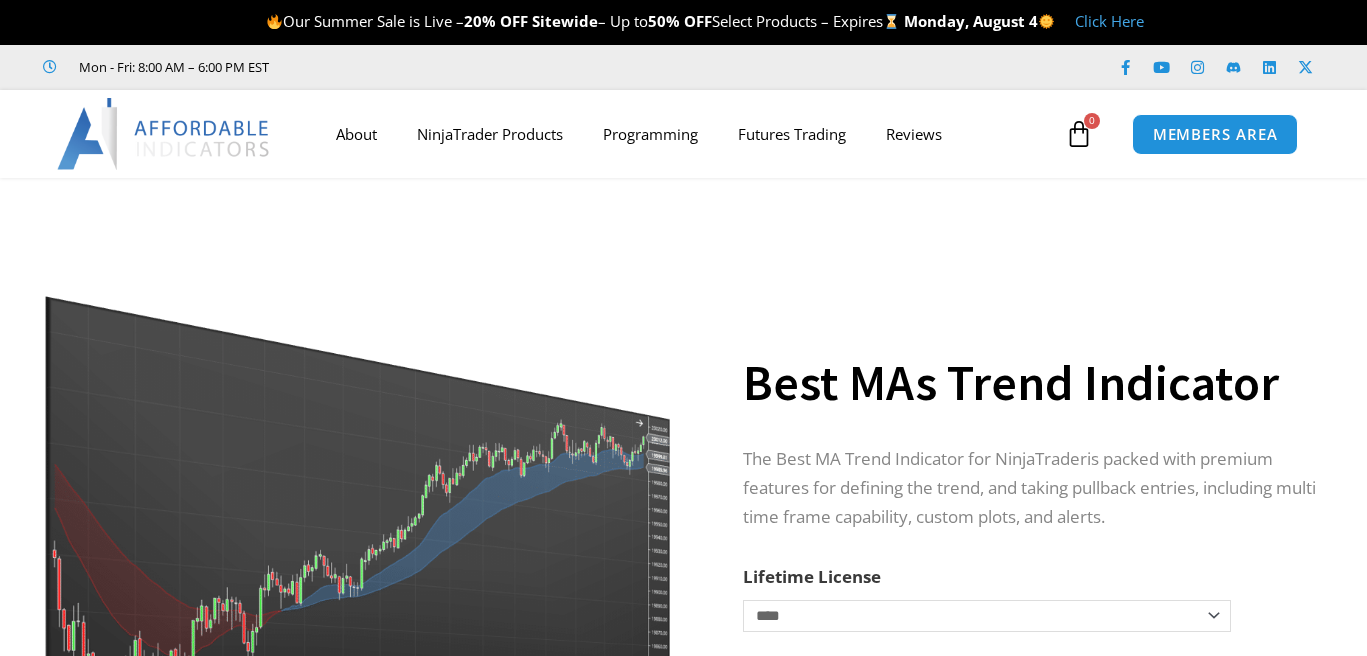 scroll, scrollTop: 0, scrollLeft: 0, axis: both 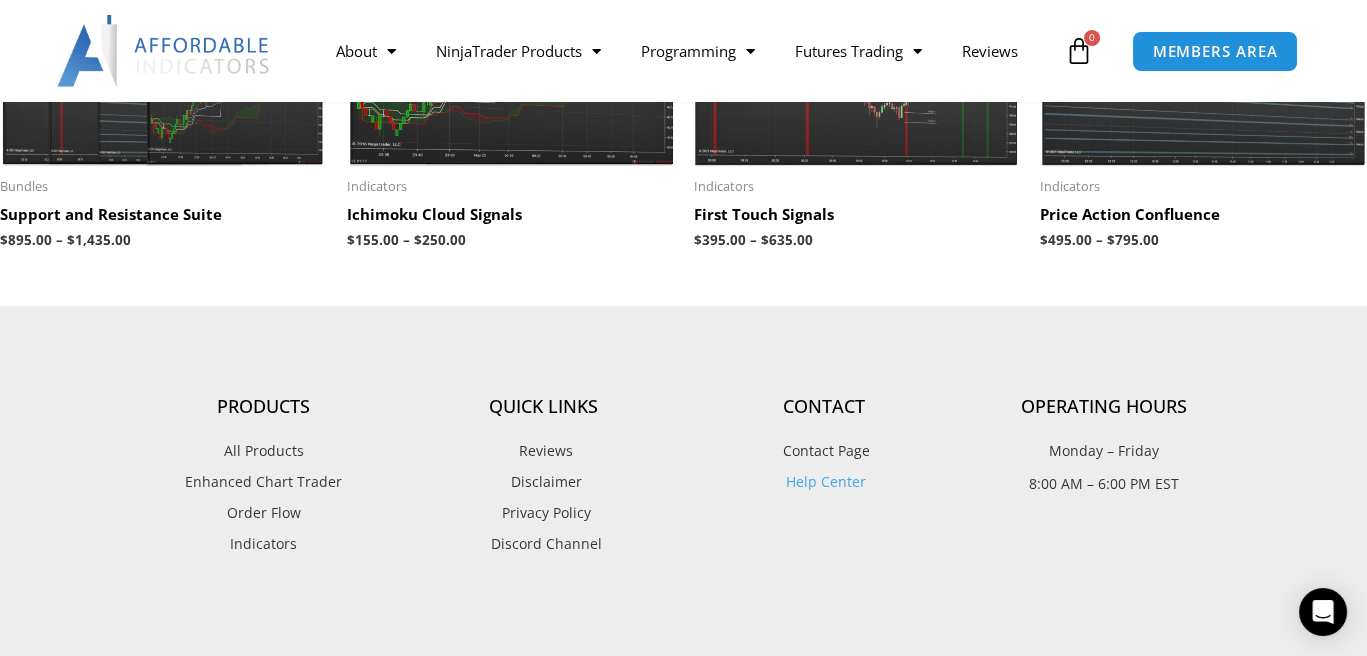 click at bounding box center [510, 25] 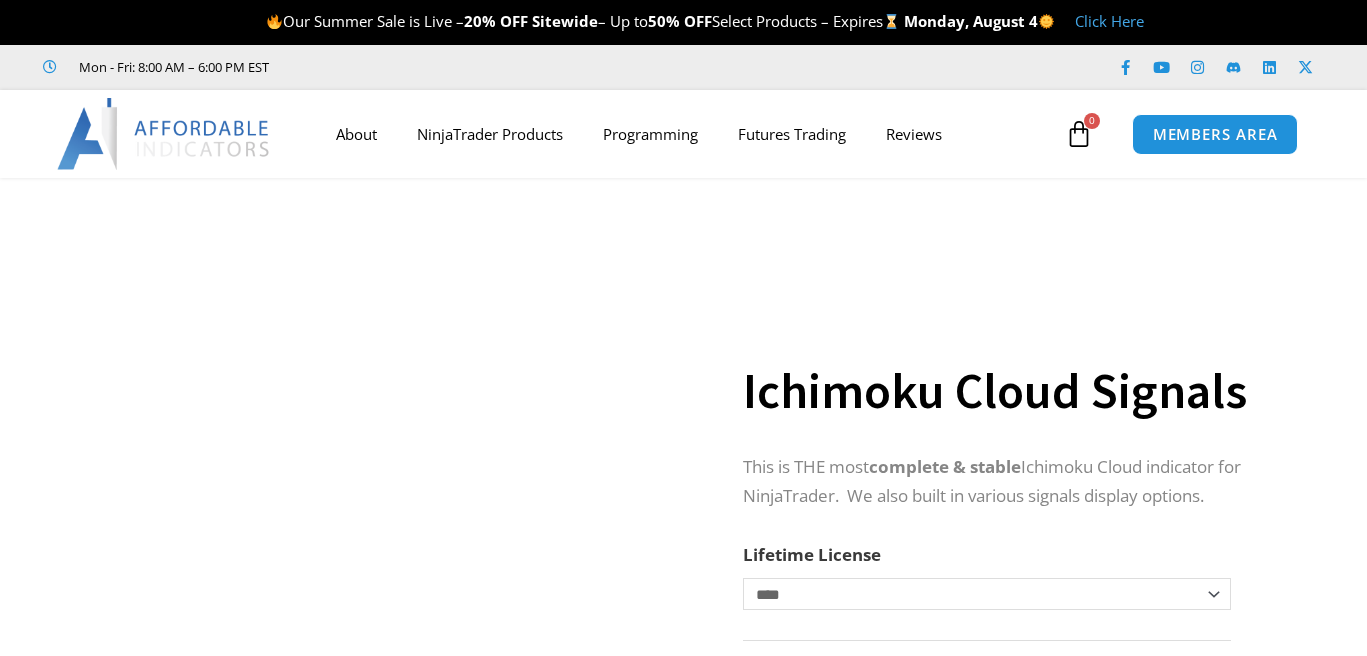 scroll, scrollTop: 0, scrollLeft: 0, axis: both 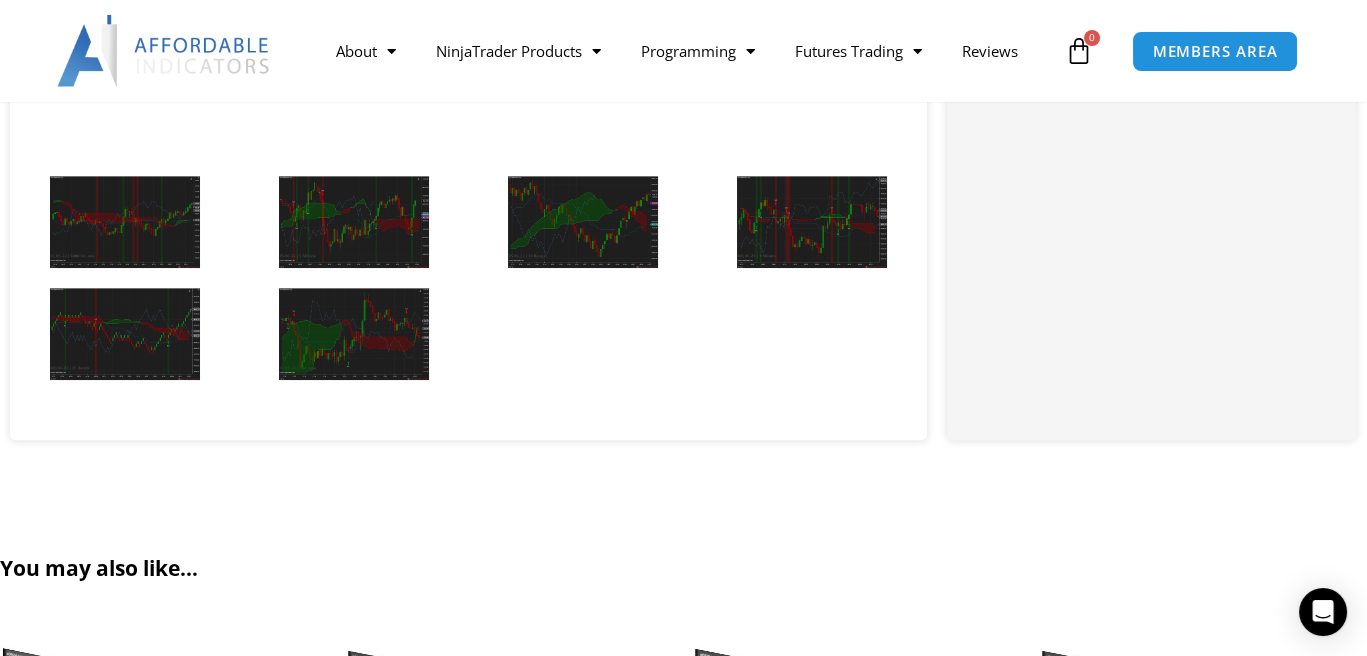 click at bounding box center (354, 222) 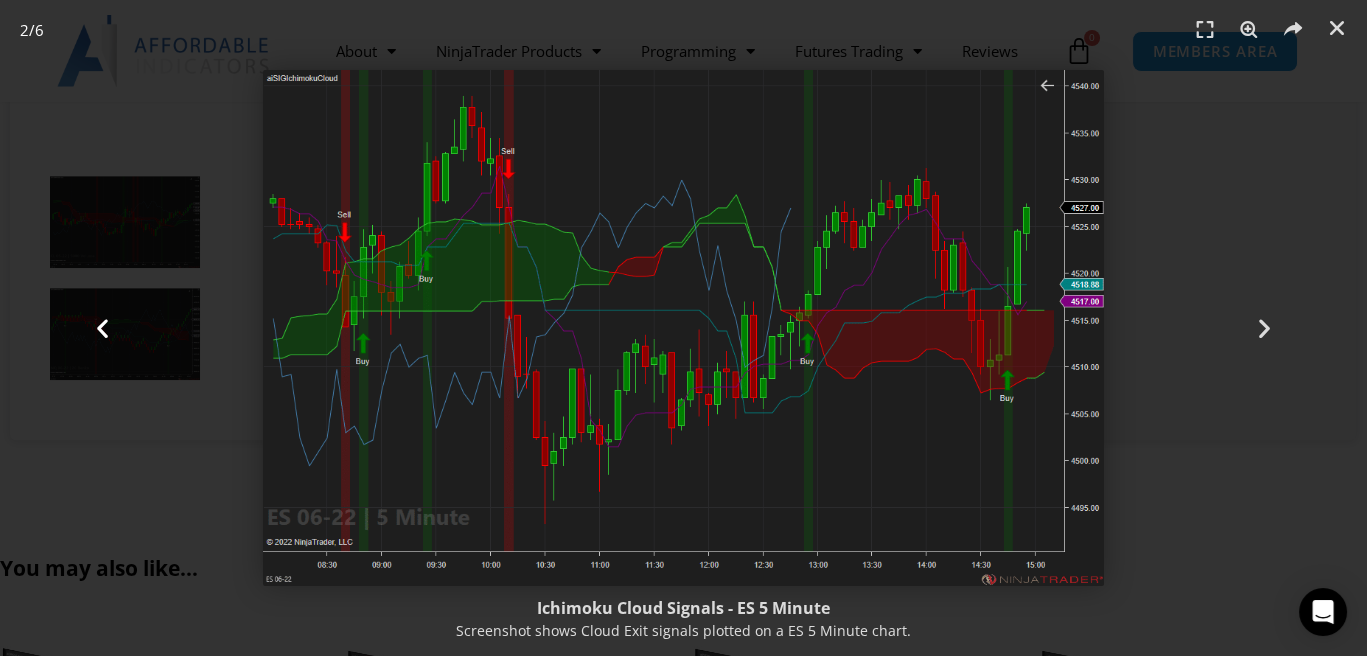 click at bounding box center (102, 328) 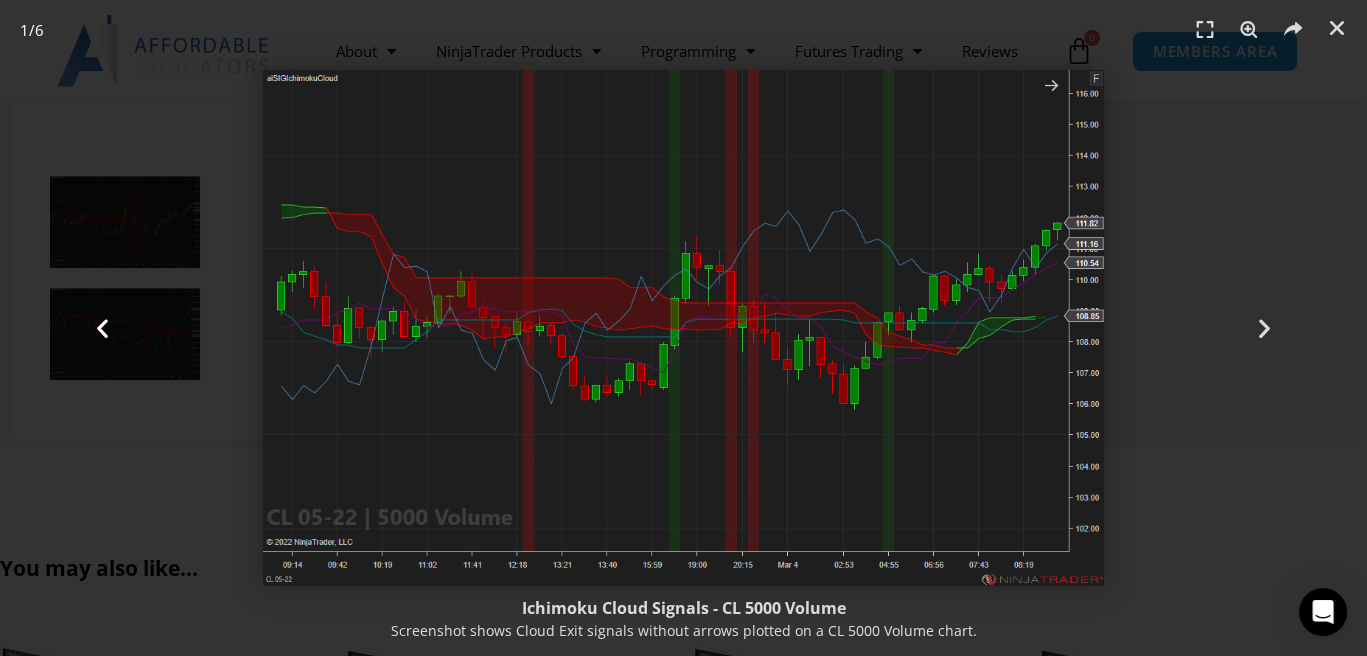 click at bounding box center (102, 328) 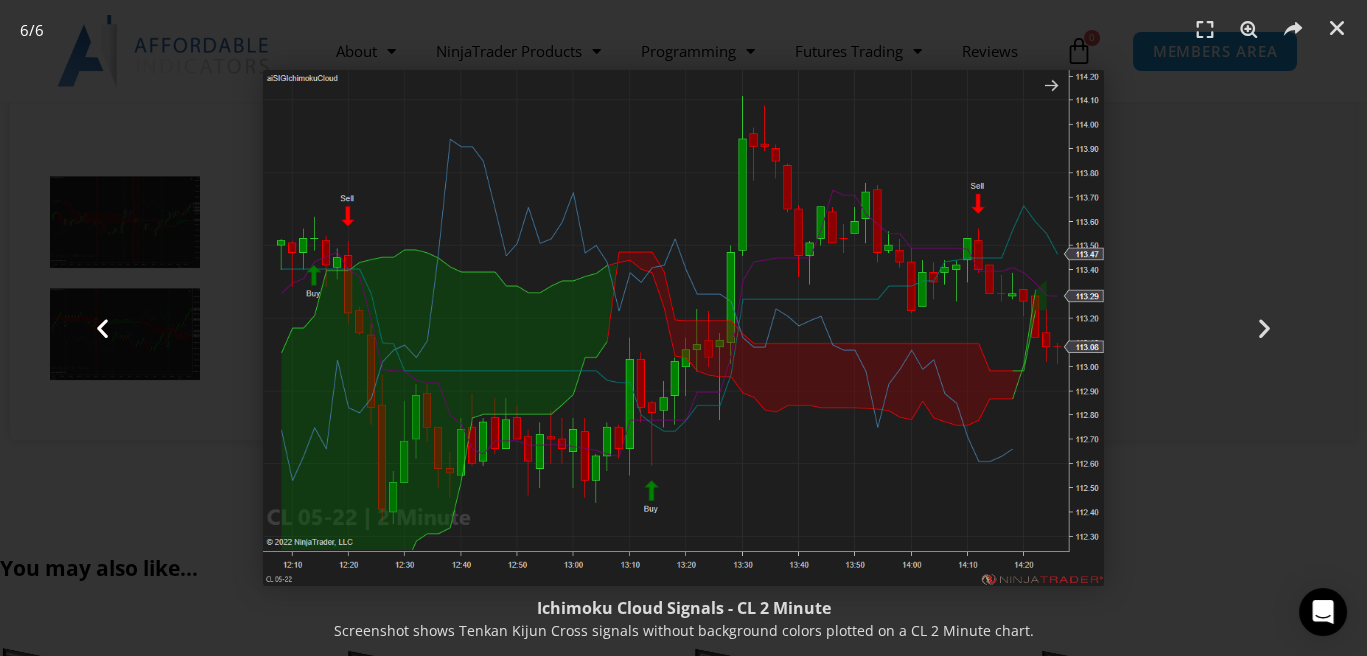 click at bounding box center [102, 328] 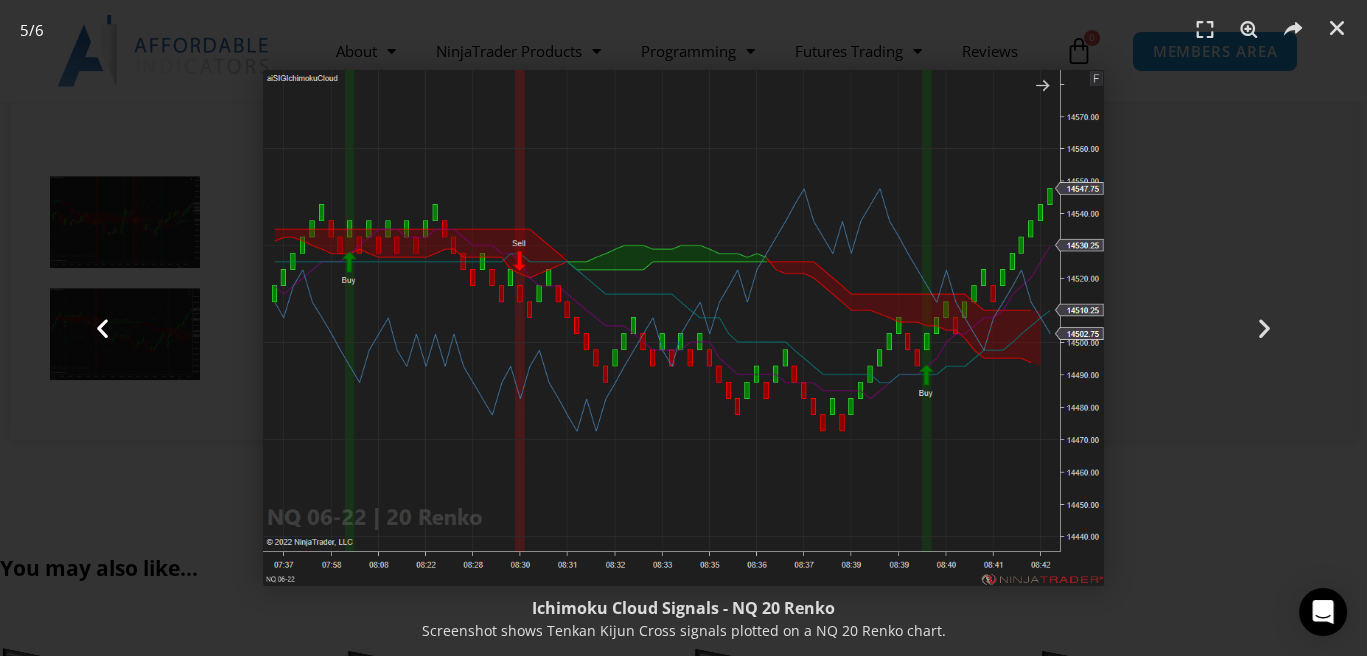 click at bounding box center (102, 328) 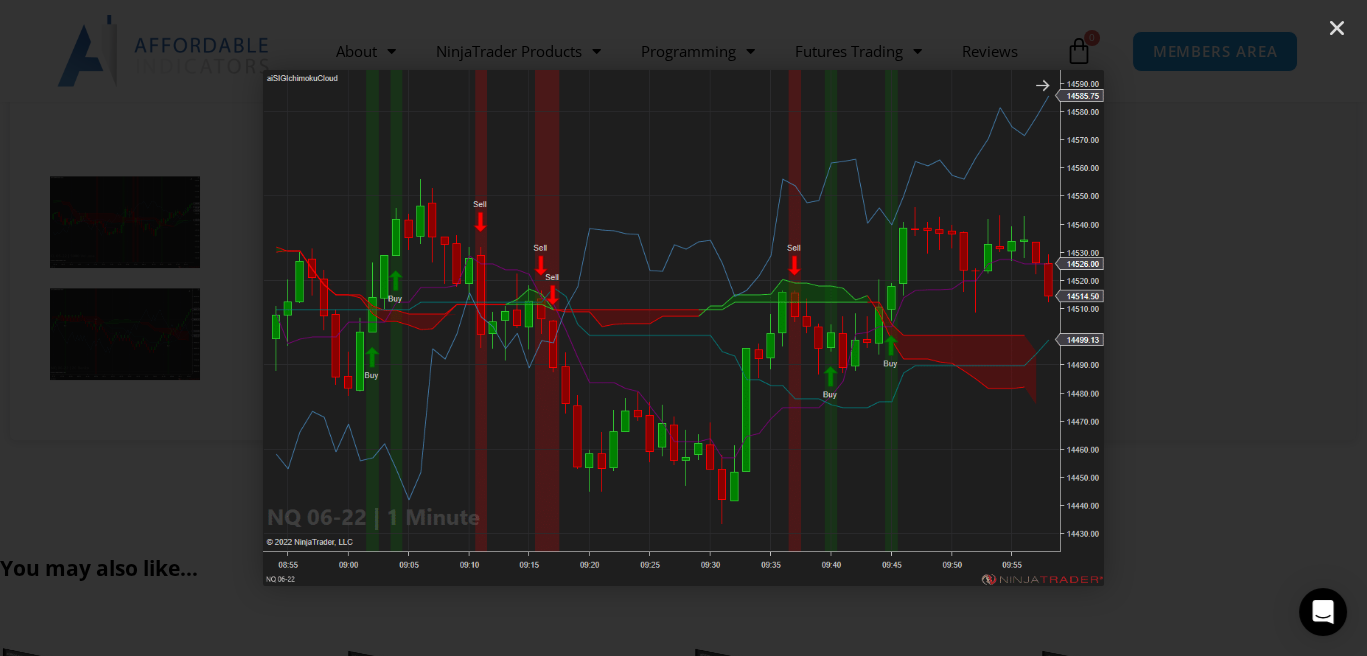 click at bounding box center [102, 328] 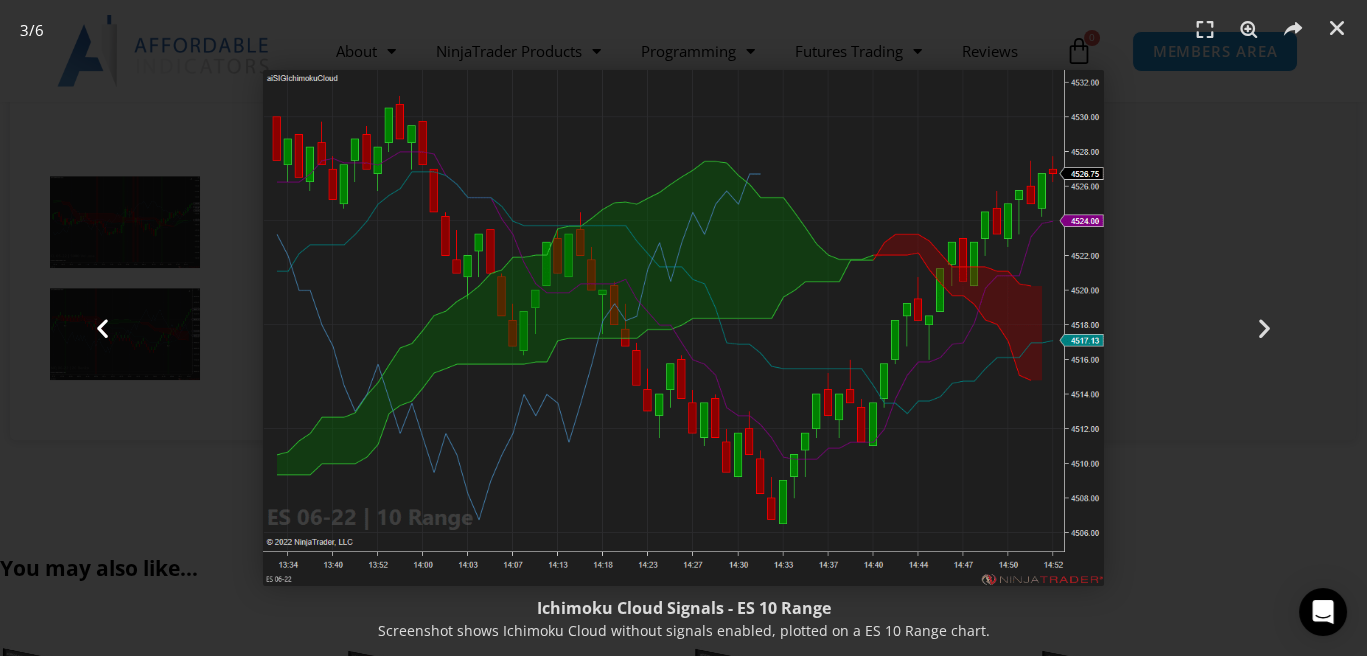 click at bounding box center [102, 328] 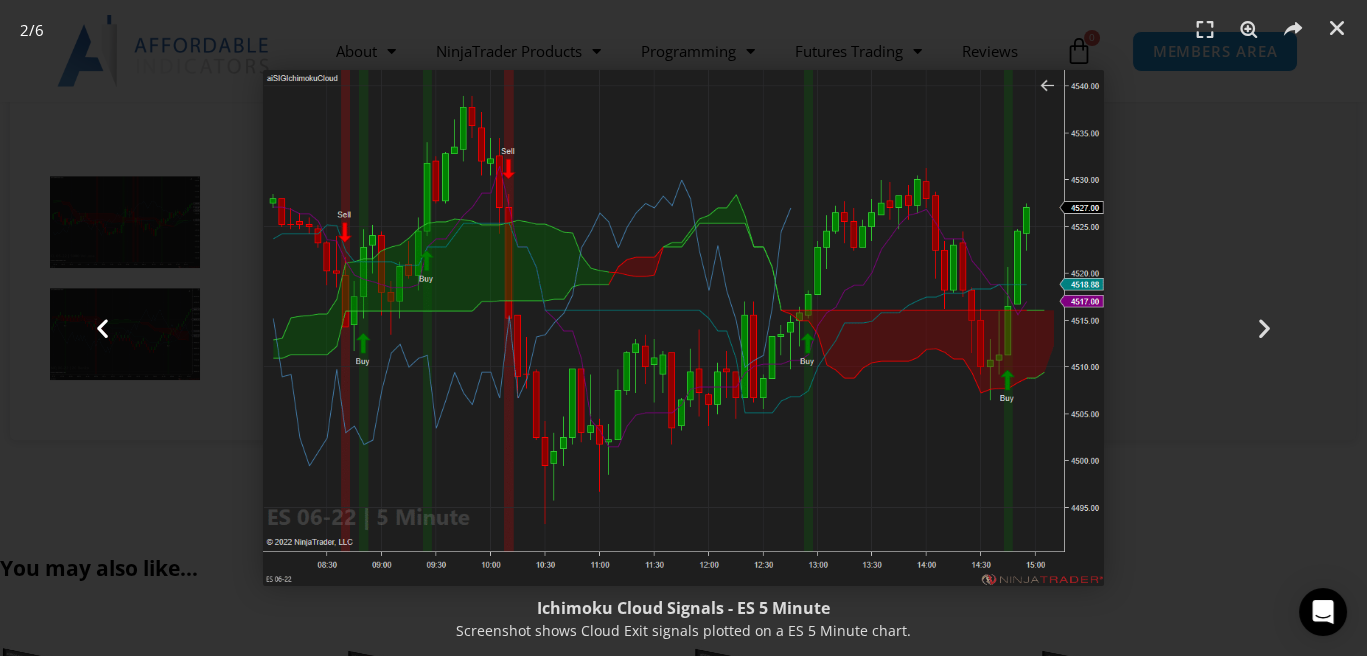 click at bounding box center (102, 328) 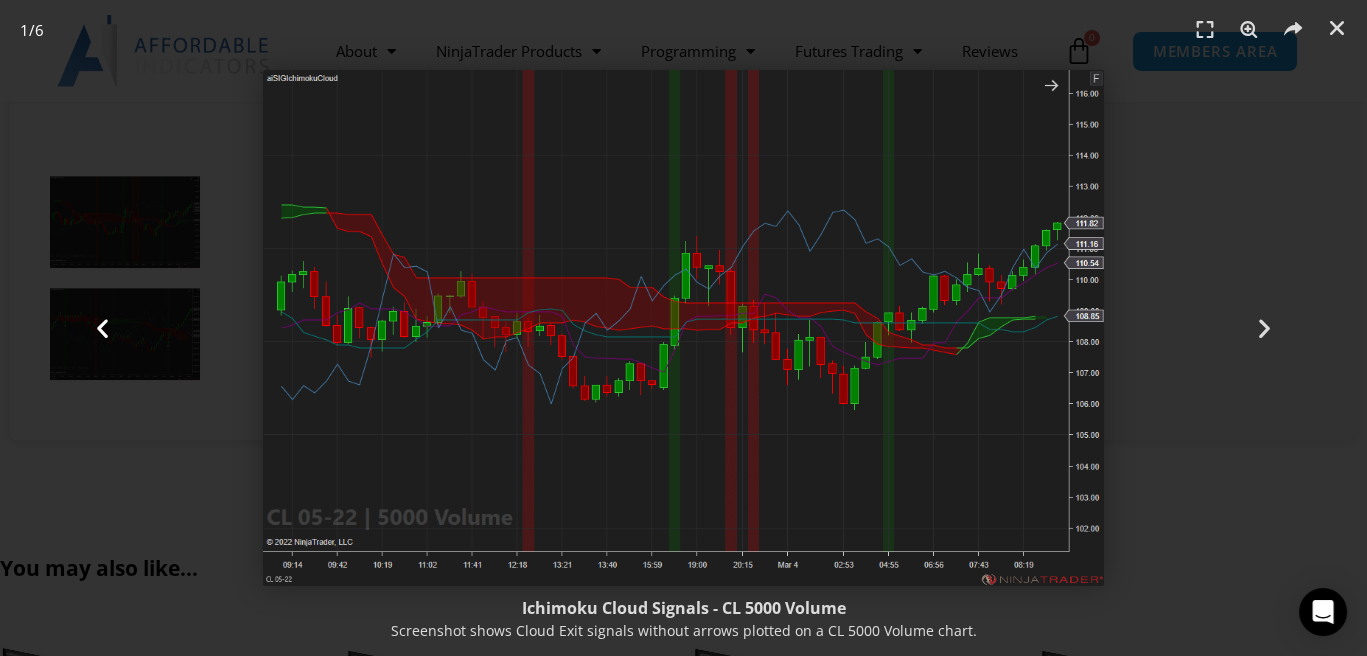 click at bounding box center (102, 328) 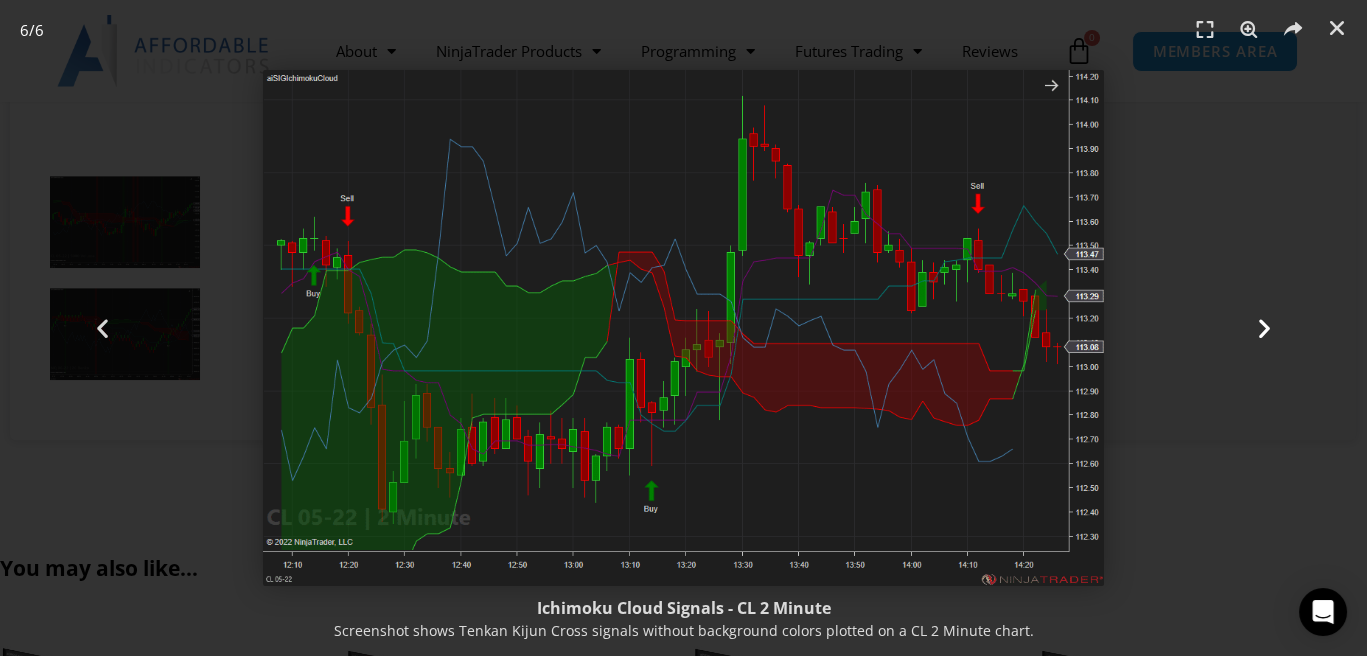 click at bounding box center (1264, 328) 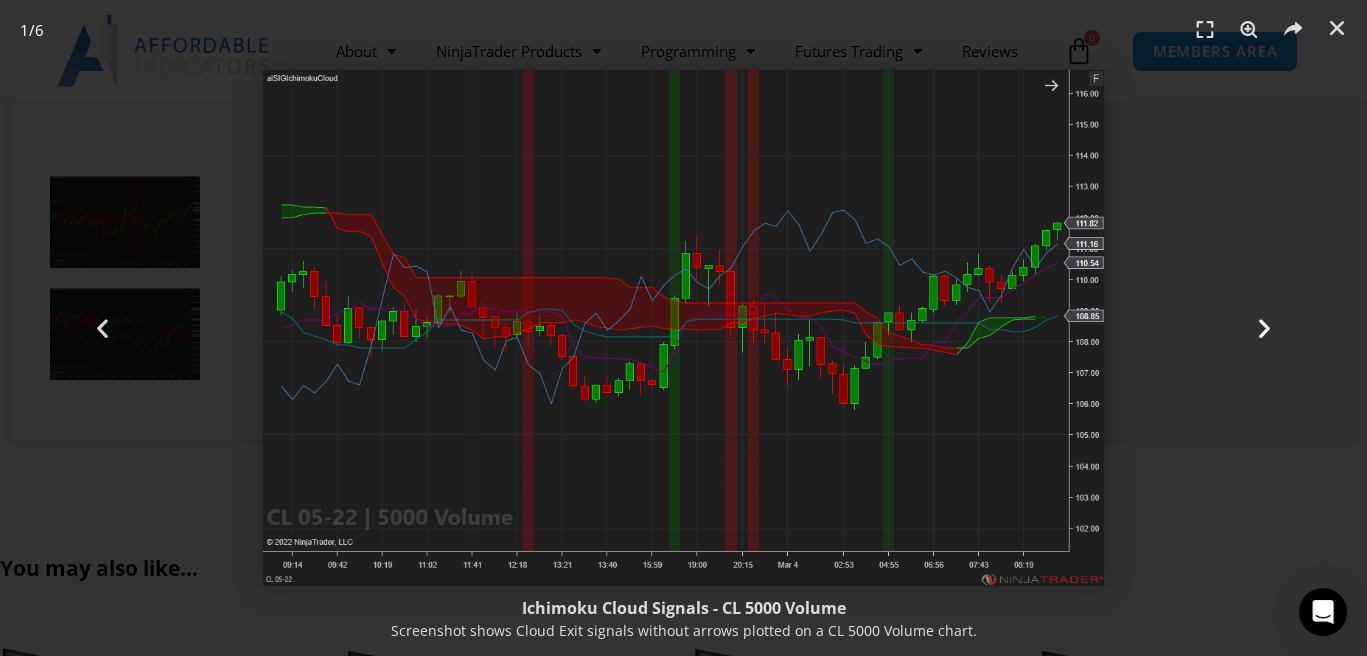 click at bounding box center [1264, 328] 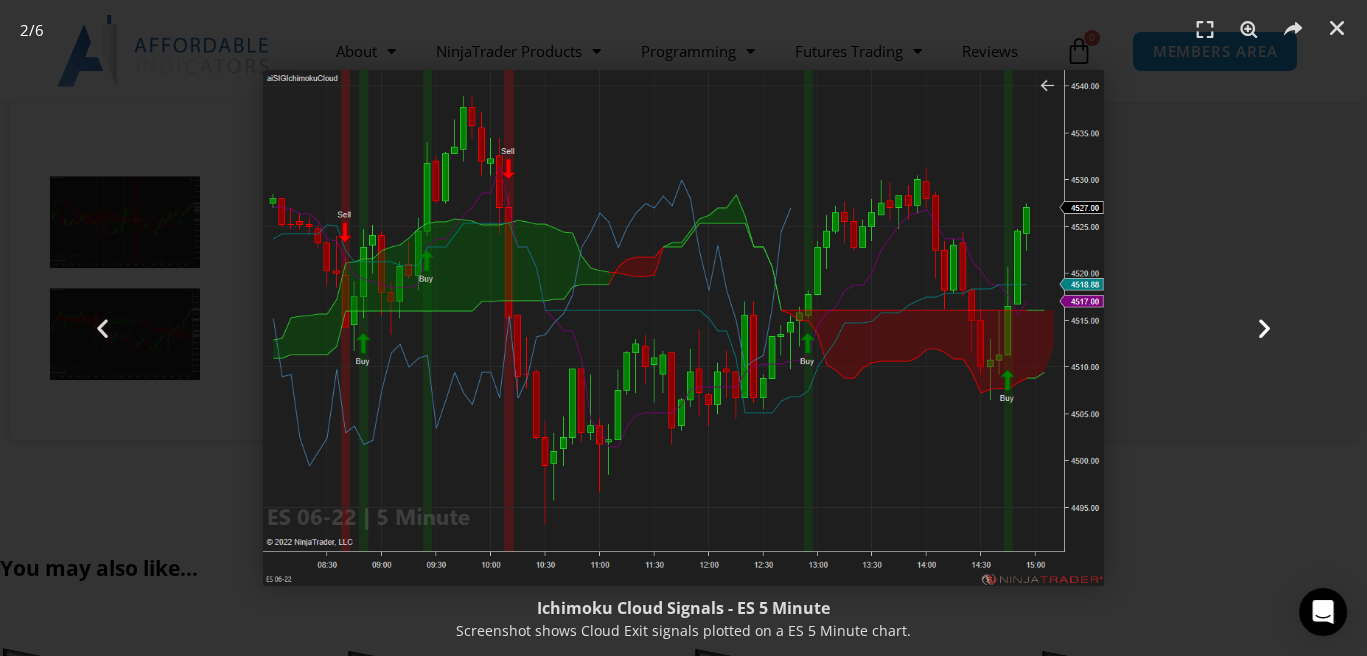 click at bounding box center [1264, 328] 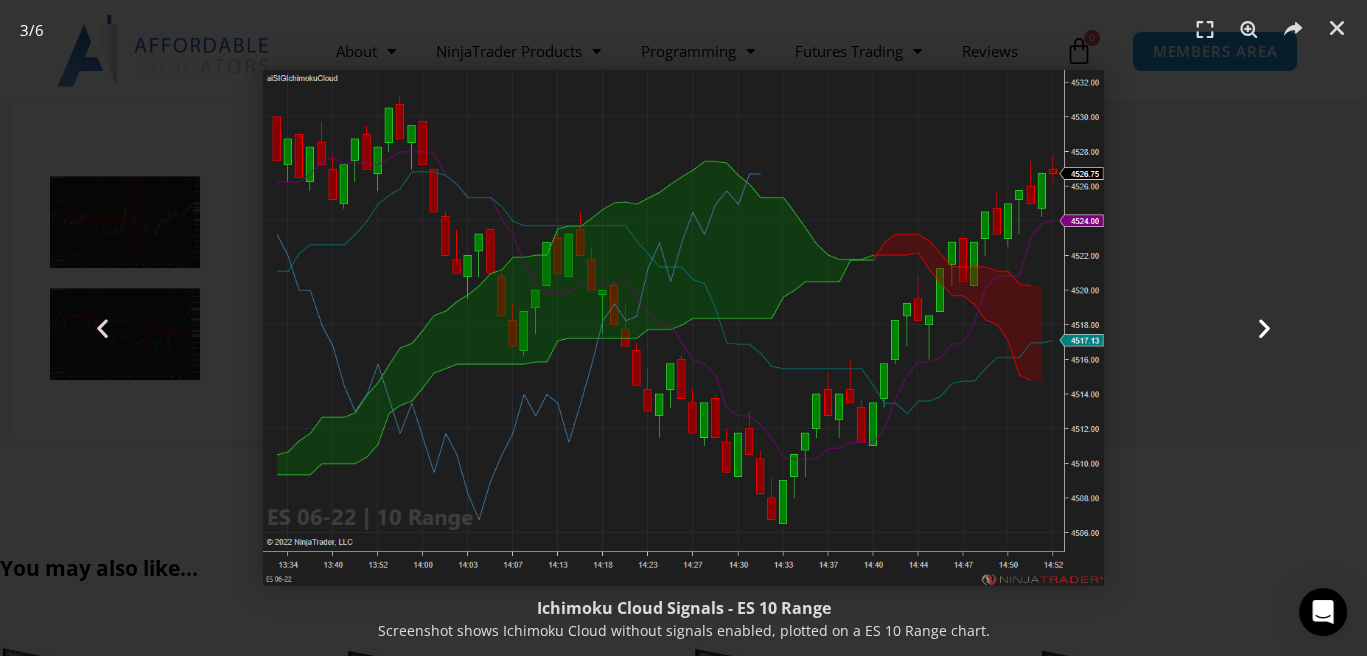 click at bounding box center (1264, 328) 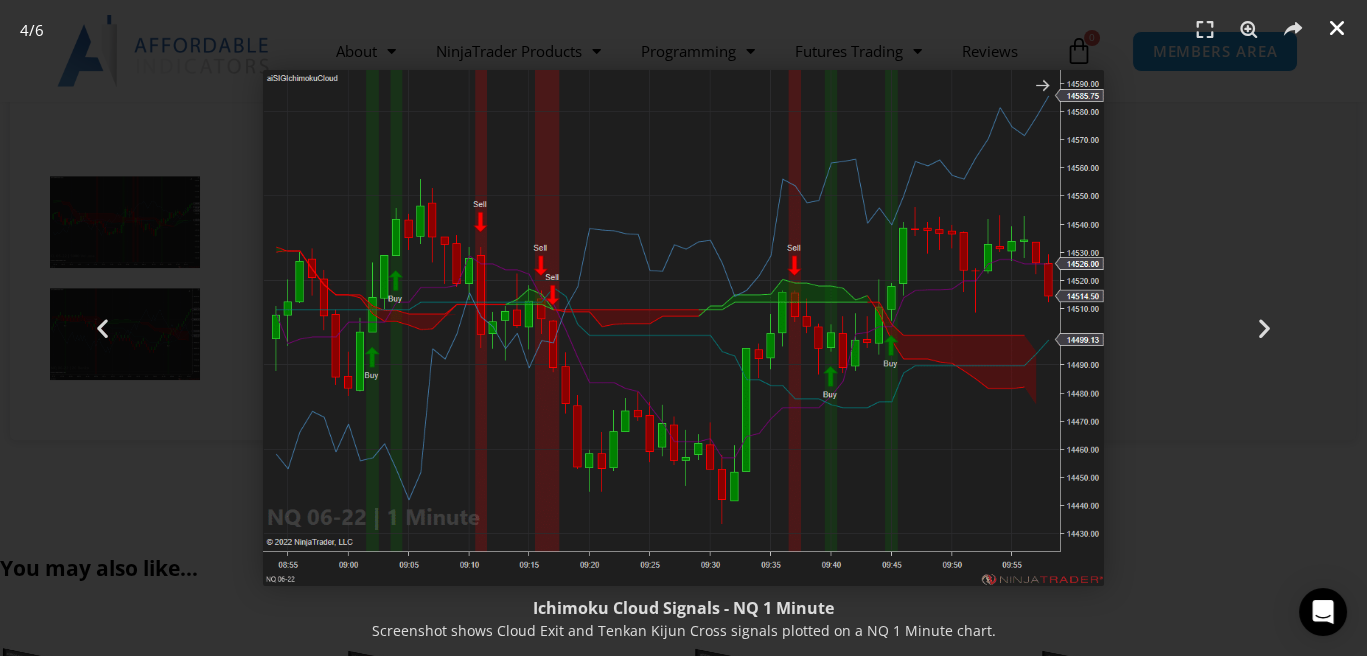 click at bounding box center (1337, 28) 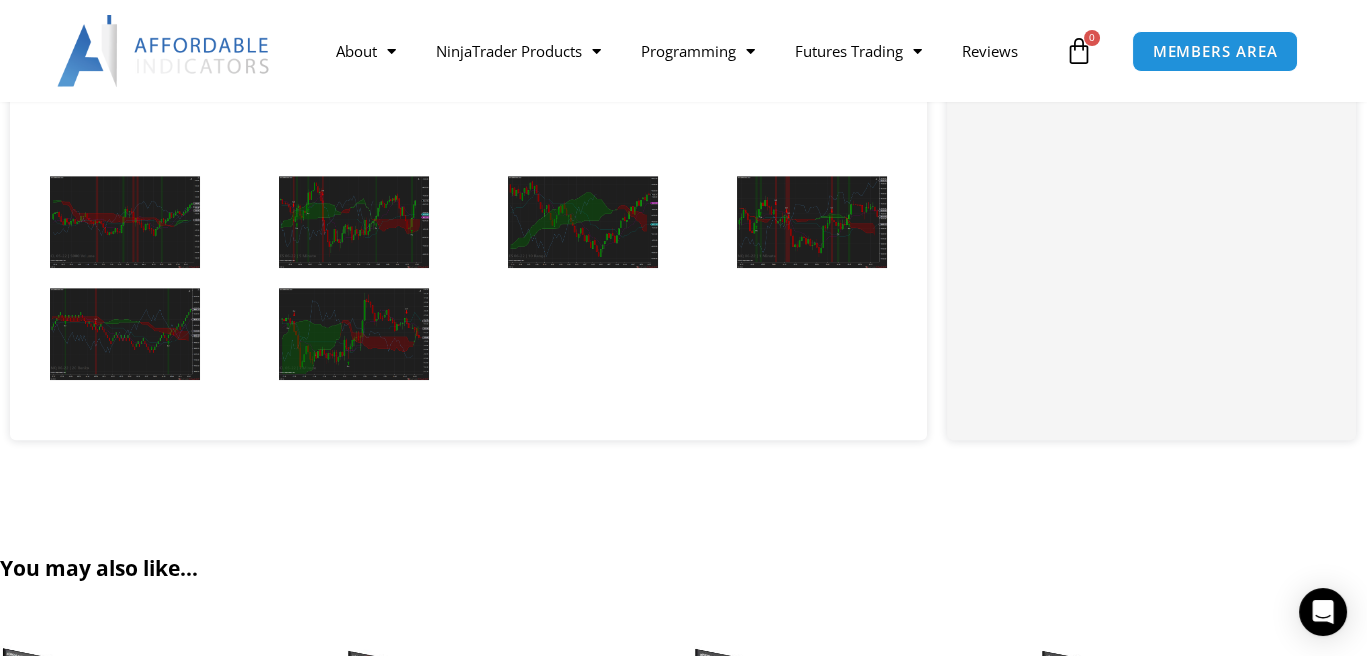 scroll, scrollTop: 2871, scrollLeft: 0, axis: vertical 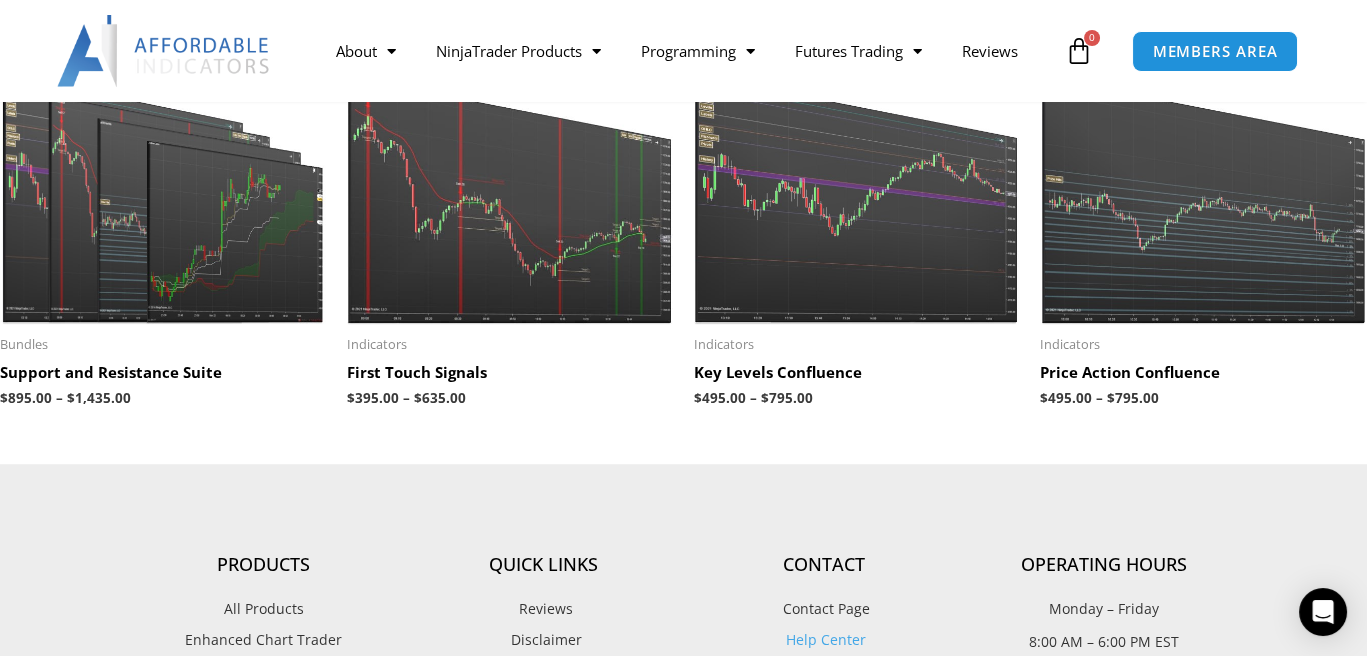 click at bounding box center (1203, 183) 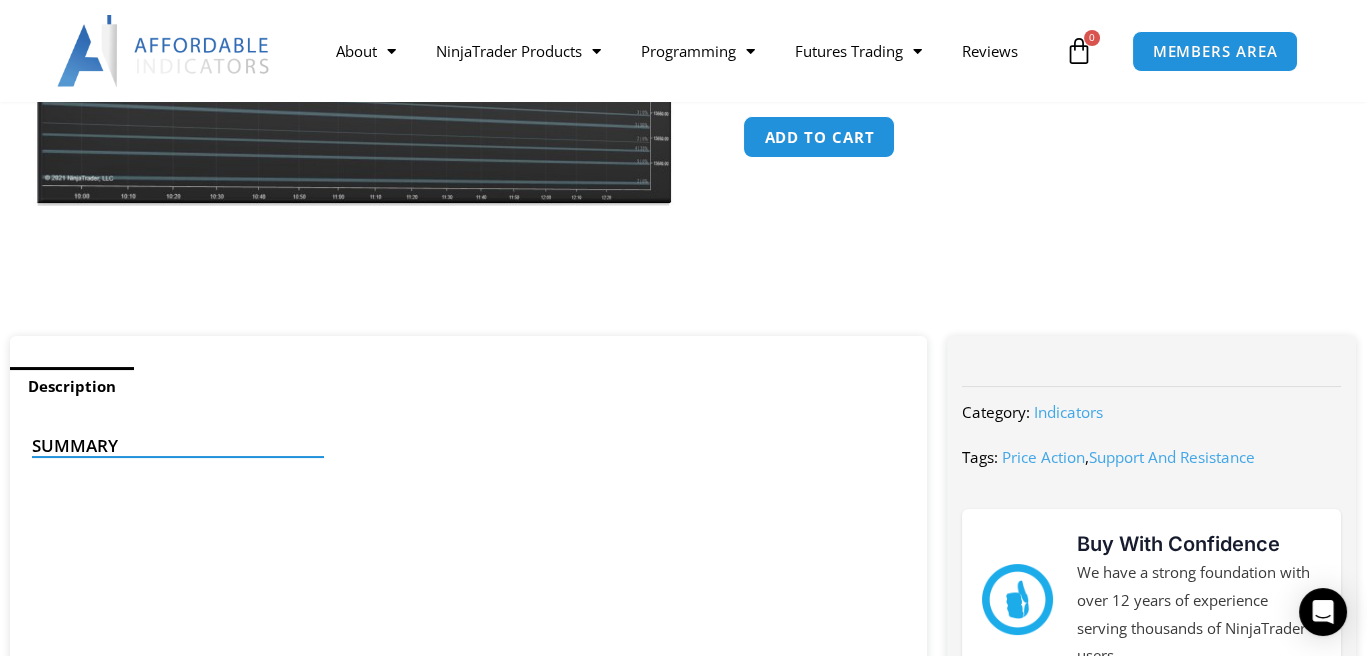 scroll, scrollTop: 574, scrollLeft: 0, axis: vertical 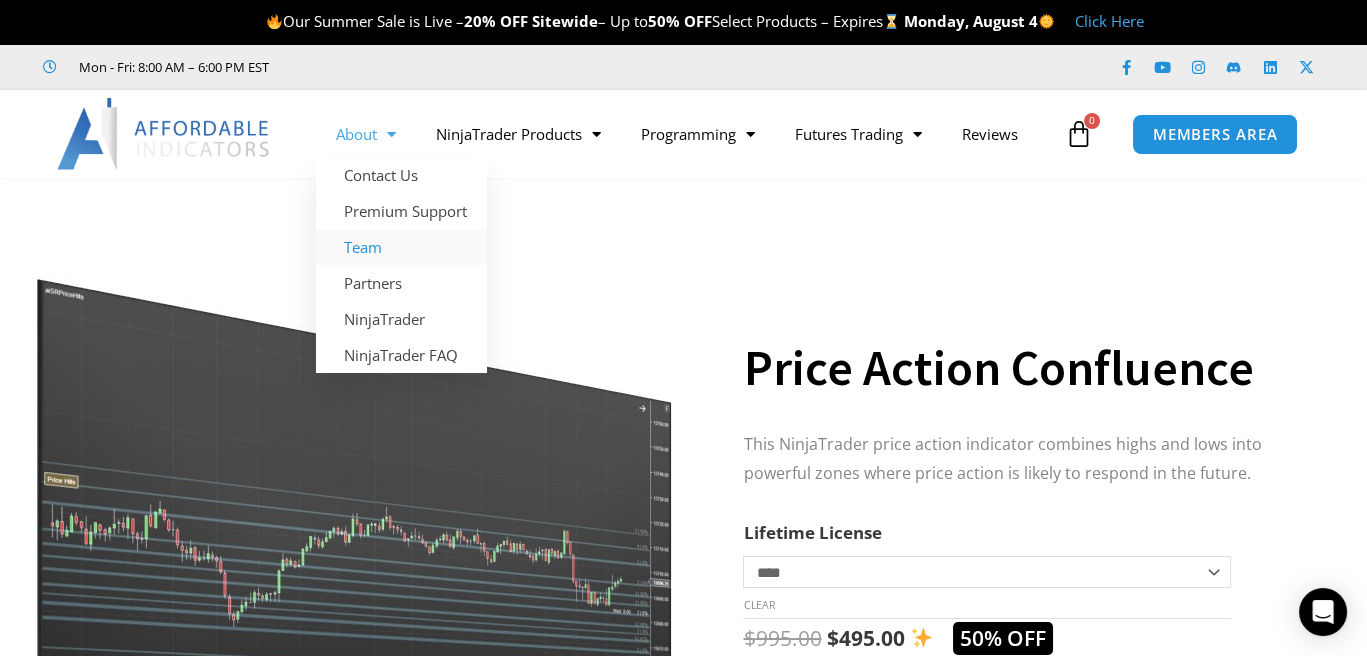 click on "Team" 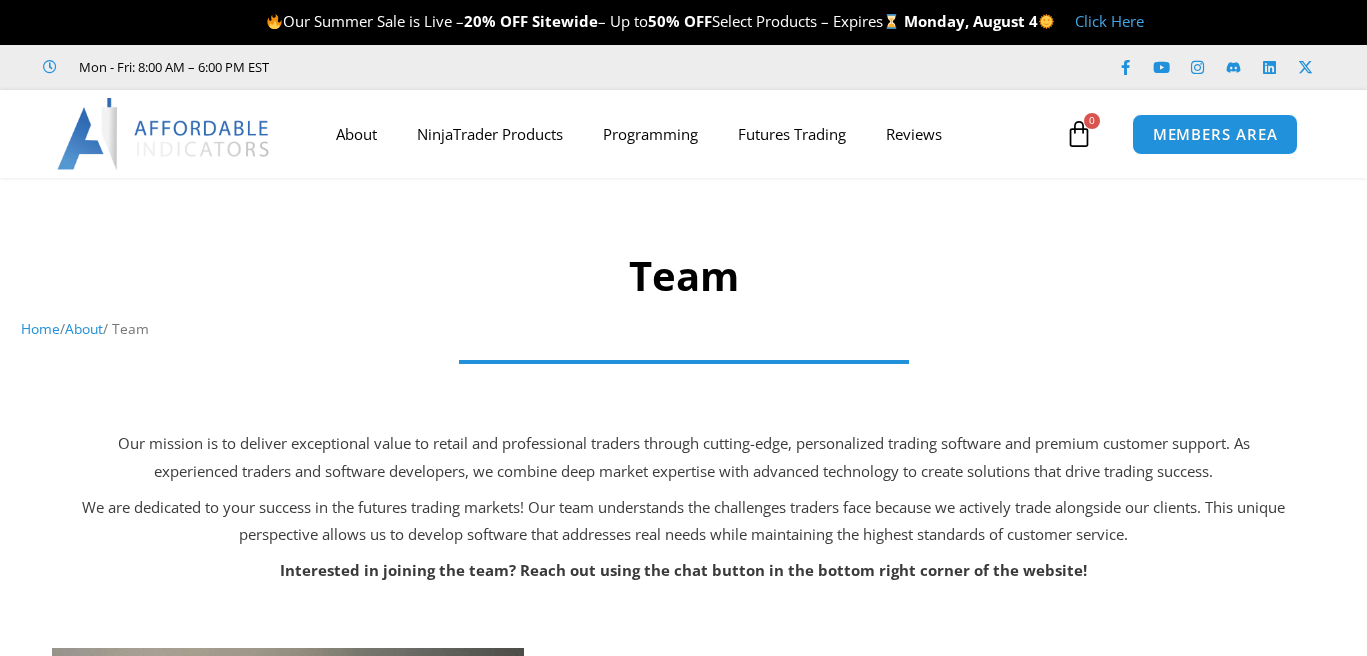 scroll, scrollTop: 0, scrollLeft: 0, axis: both 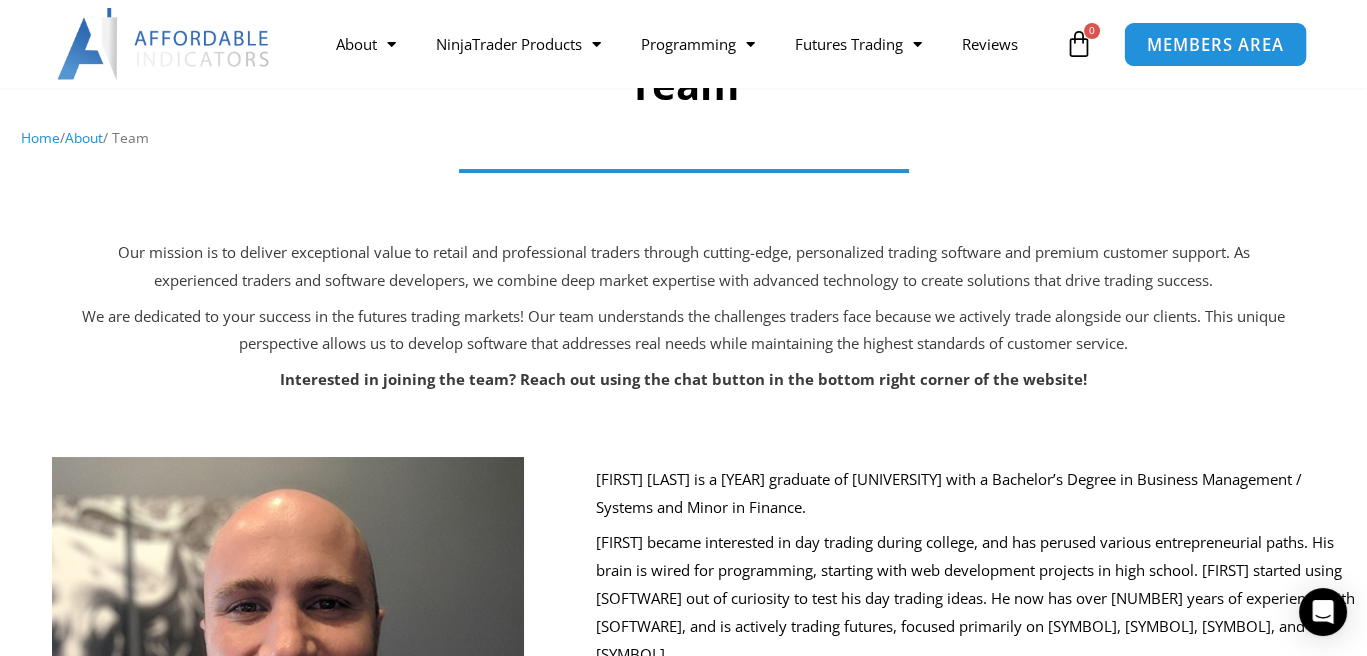 click on "MEMBERS AREA" at bounding box center [1214, 43] 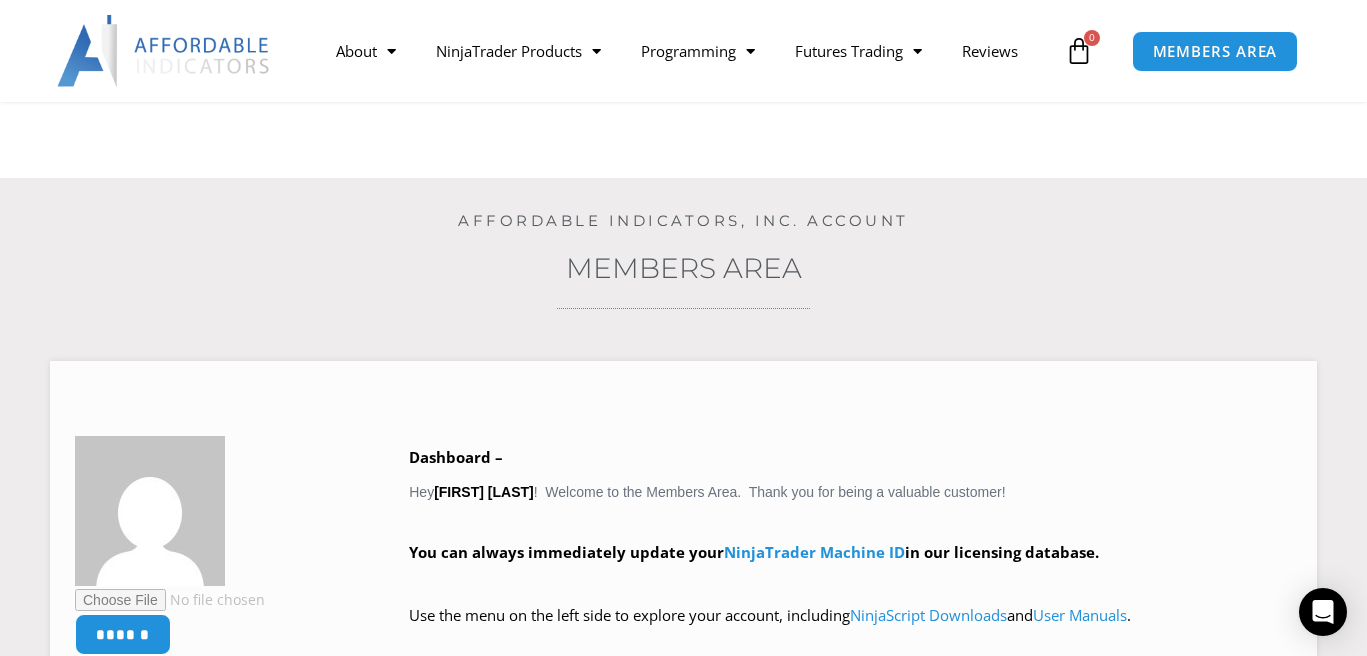 scroll, scrollTop: 574, scrollLeft: 0, axis: vertical 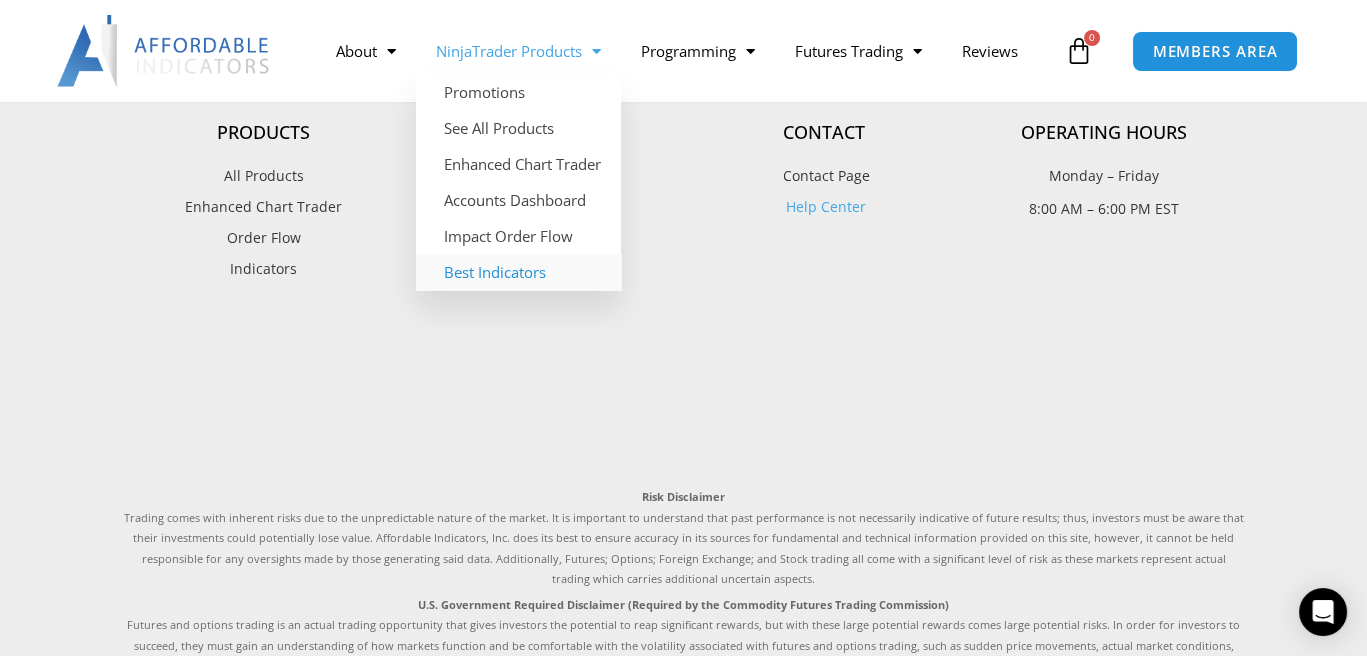click on "Best Indicators" 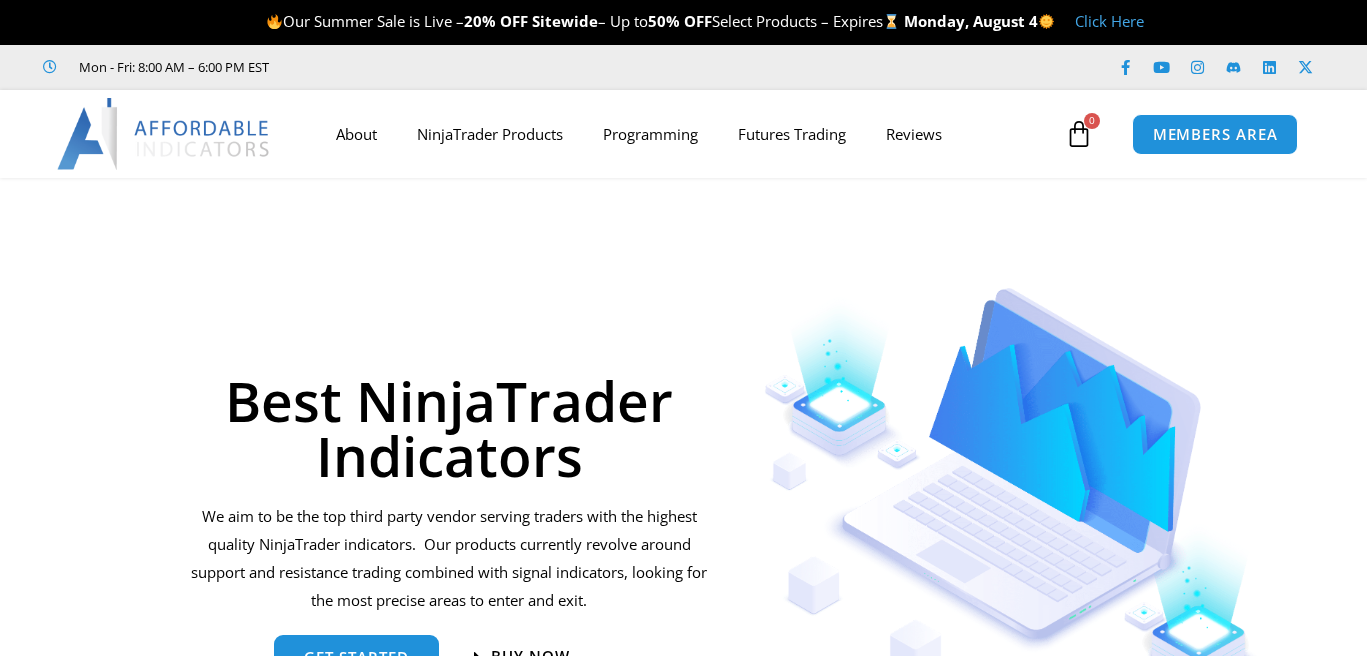 scroll, scrollTop: 0, scrollLeft: 0, axis: both 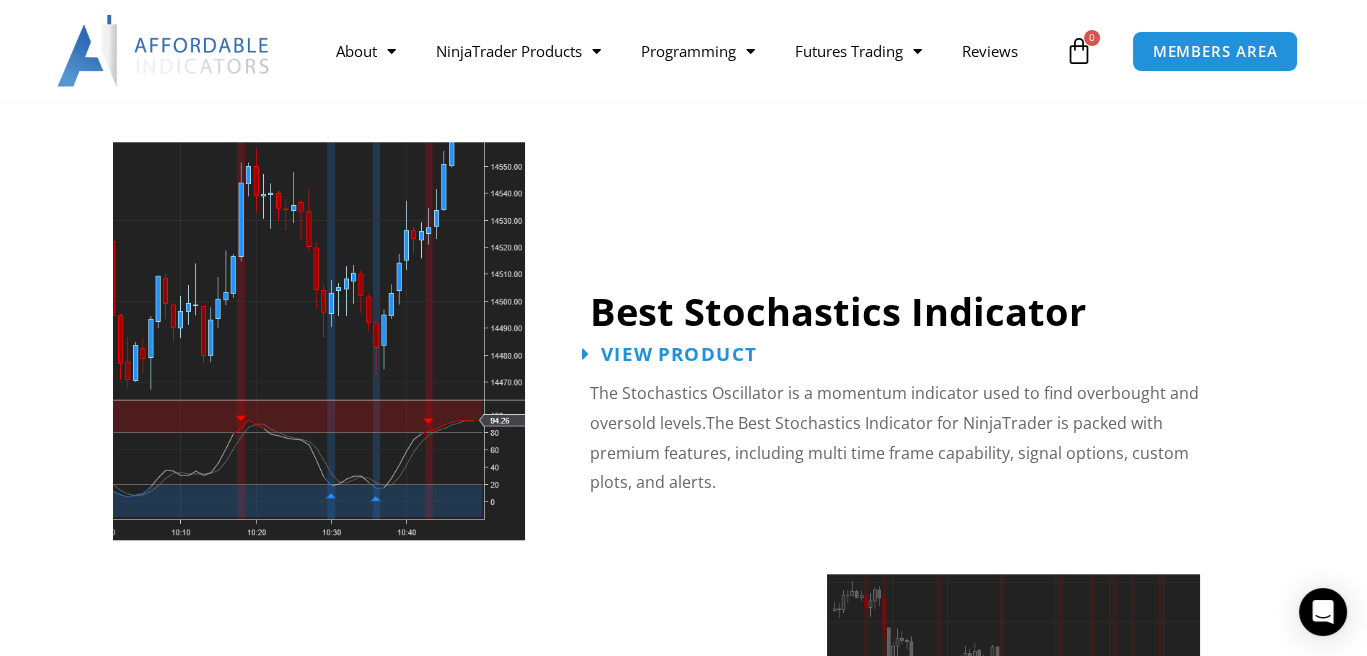 click on "View Product" at bounding box center (679, 353) 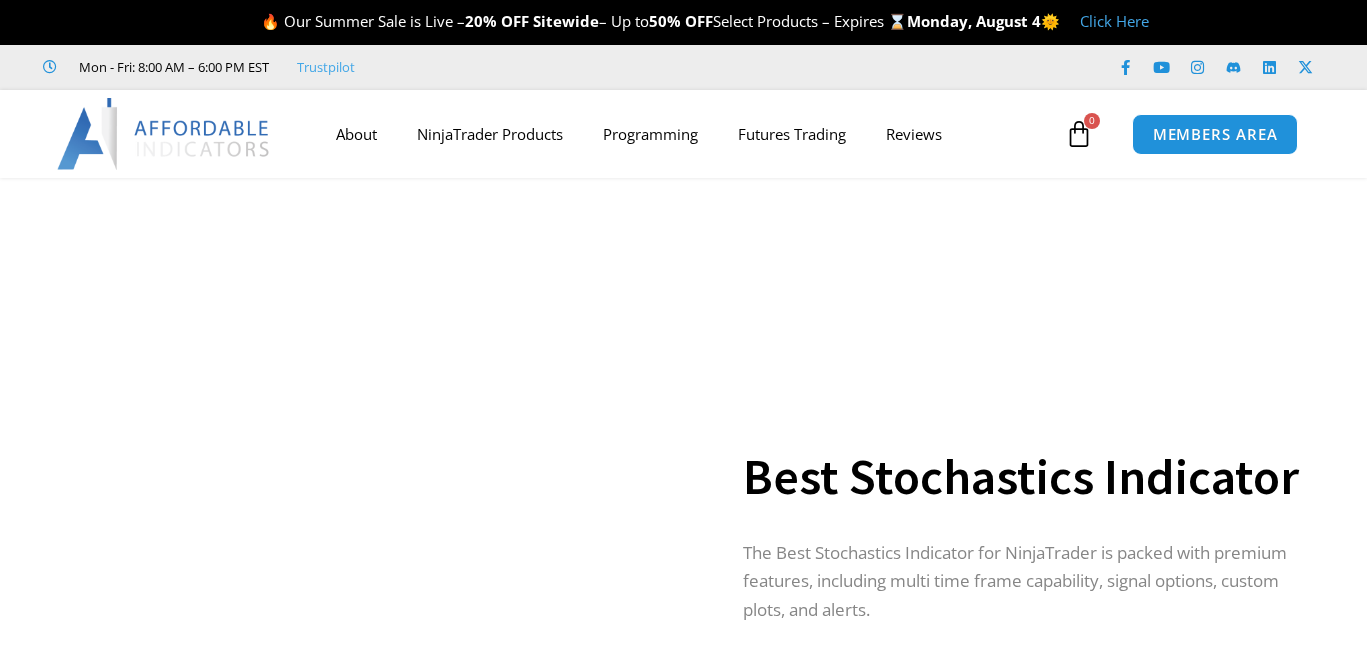 scroll, scrollTop: 0, scrollLeft: 0, axis: both 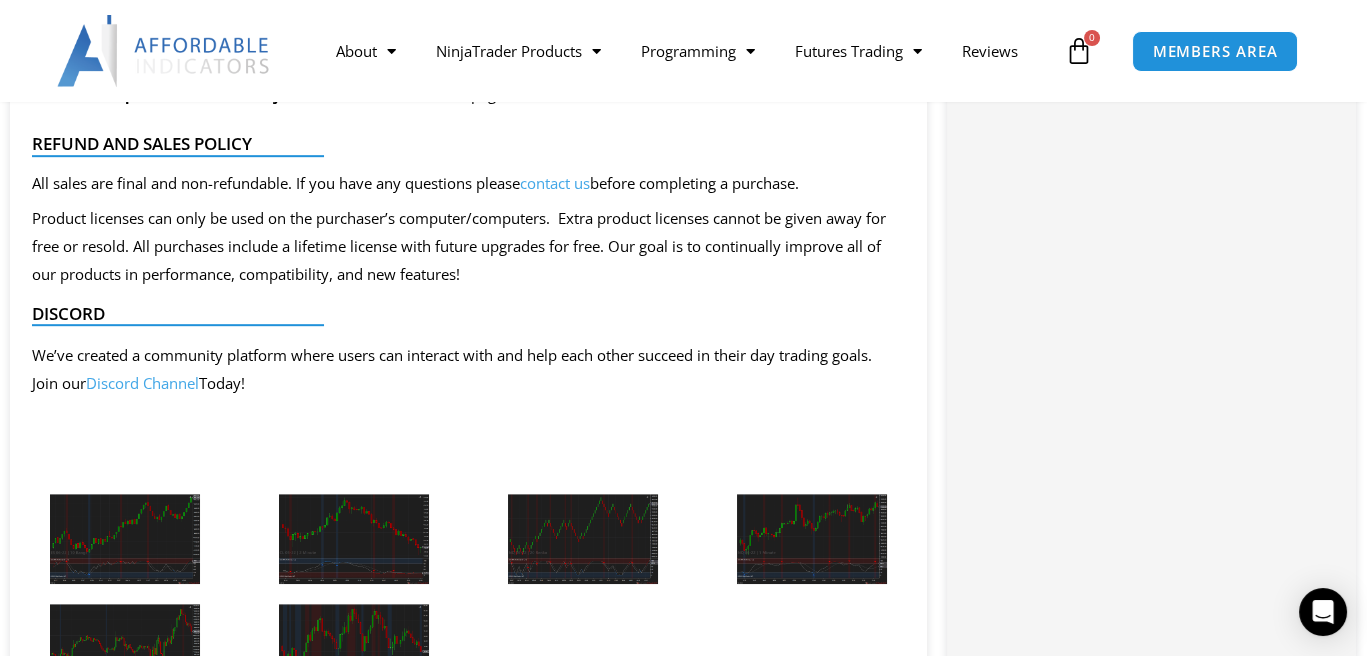 click at bounding box center (125, 539) 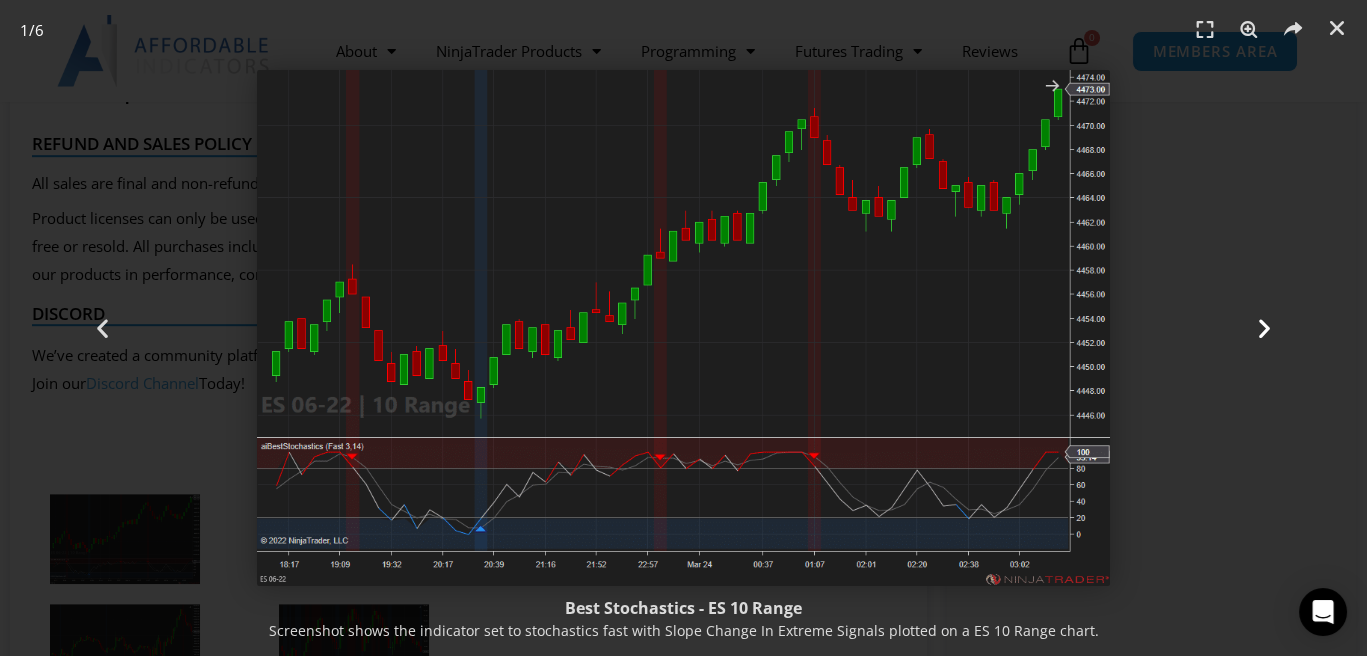 click at bounding box center [1264, 328] 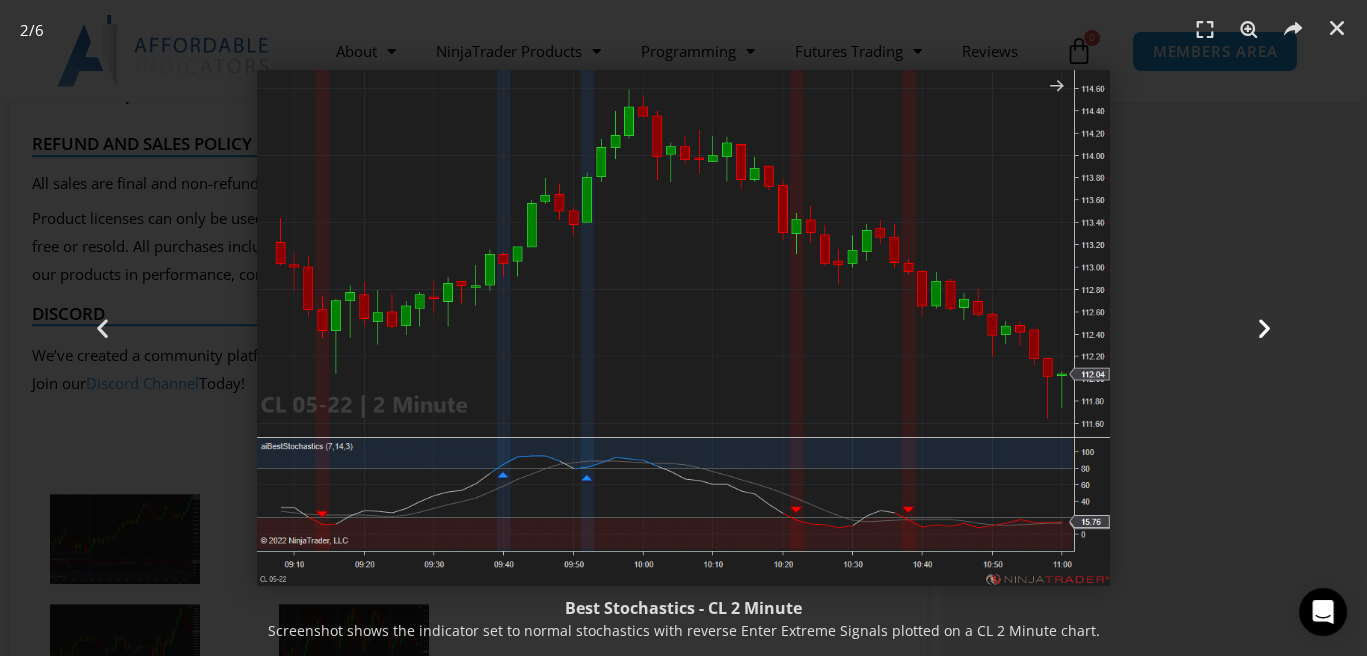 click at bounding box center [1264, 328] 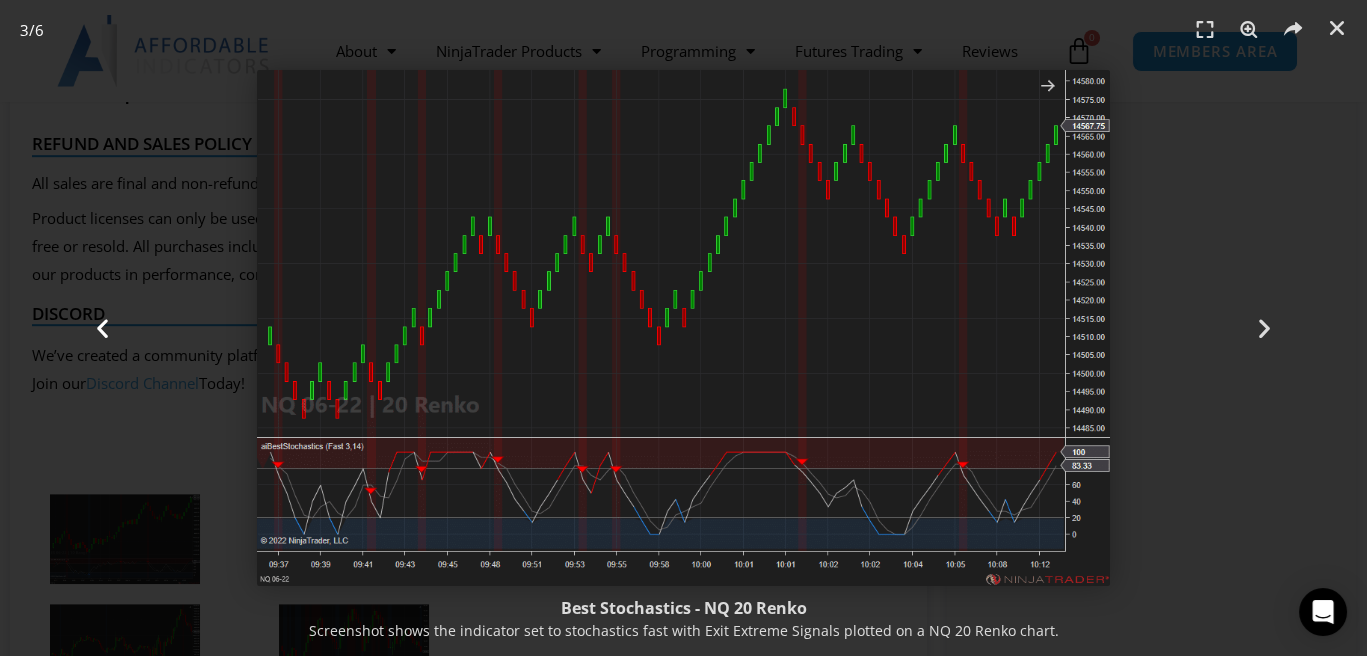click at bounding box center (102, 328) 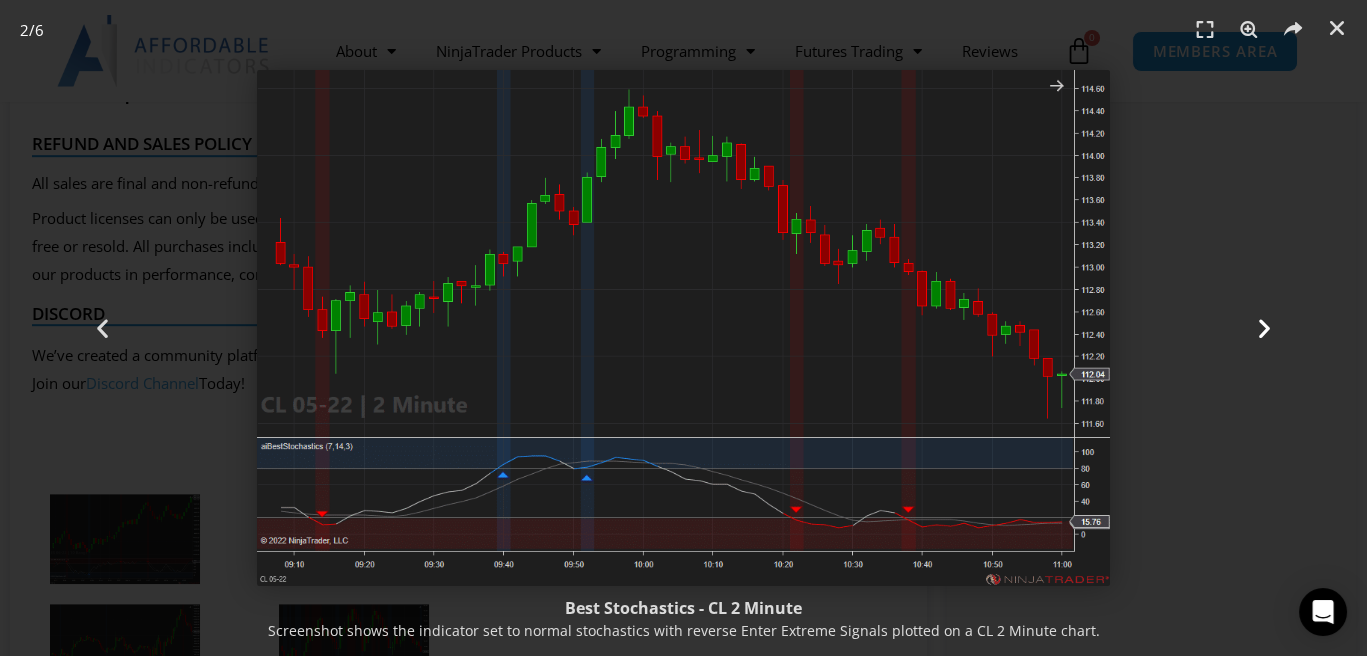 click at bounding box center (1264, 328) 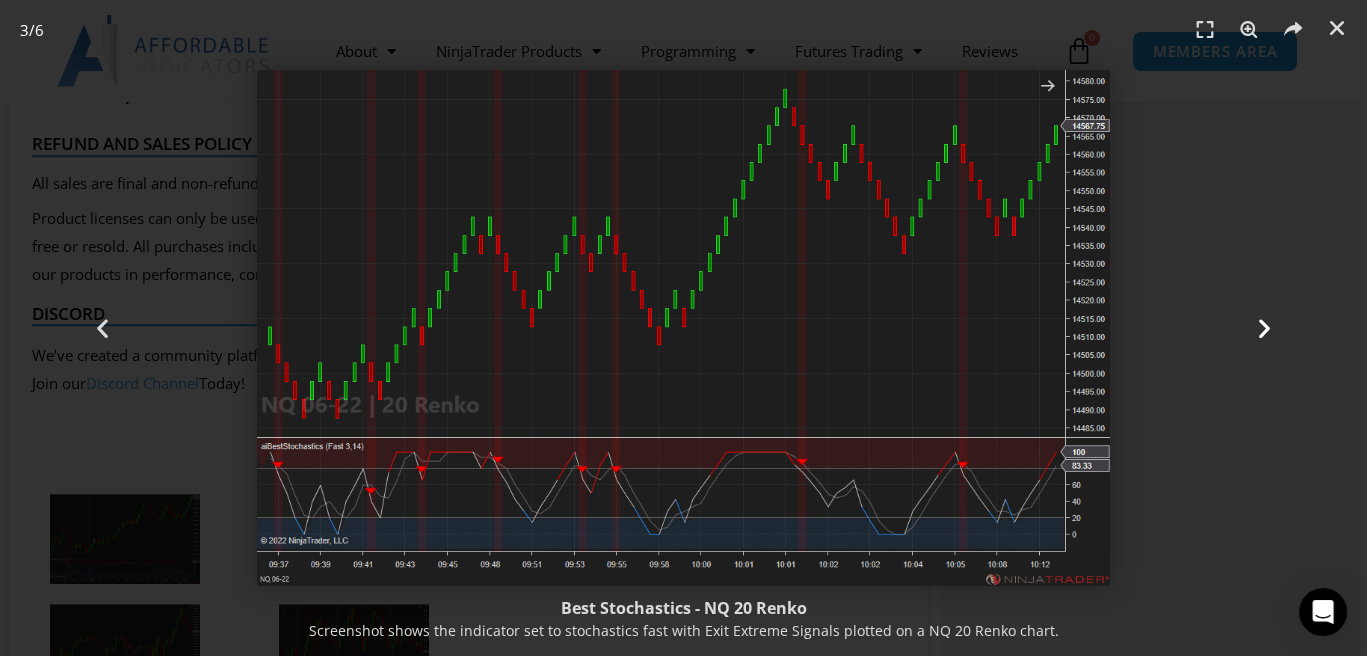 click at bounding box center [1264, 328] 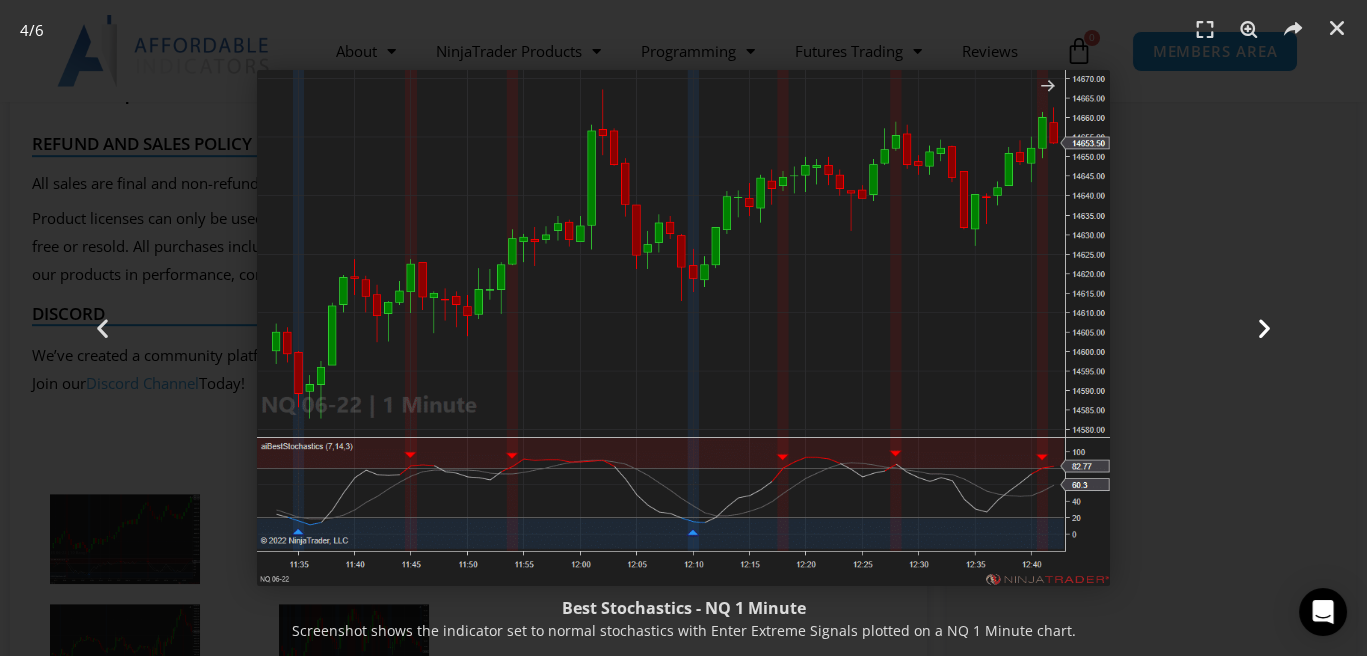click at bounding box center (1264, 328) 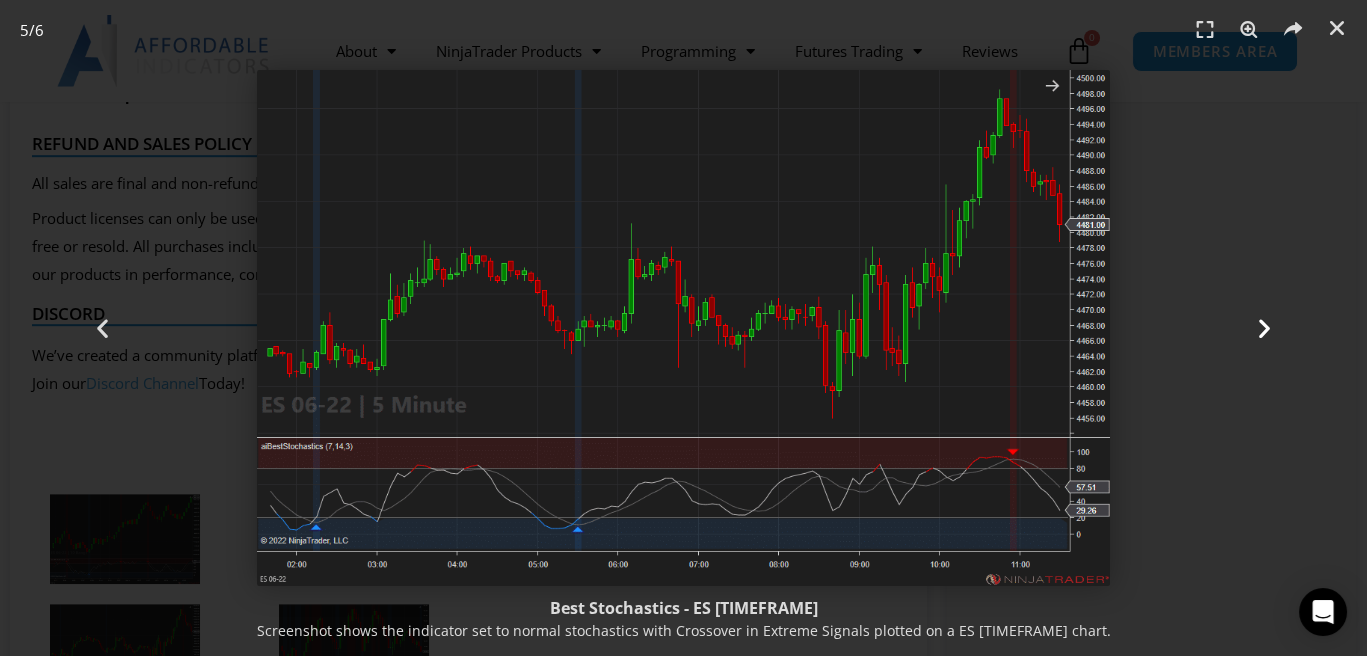 click at bounding box center (1264, 328) 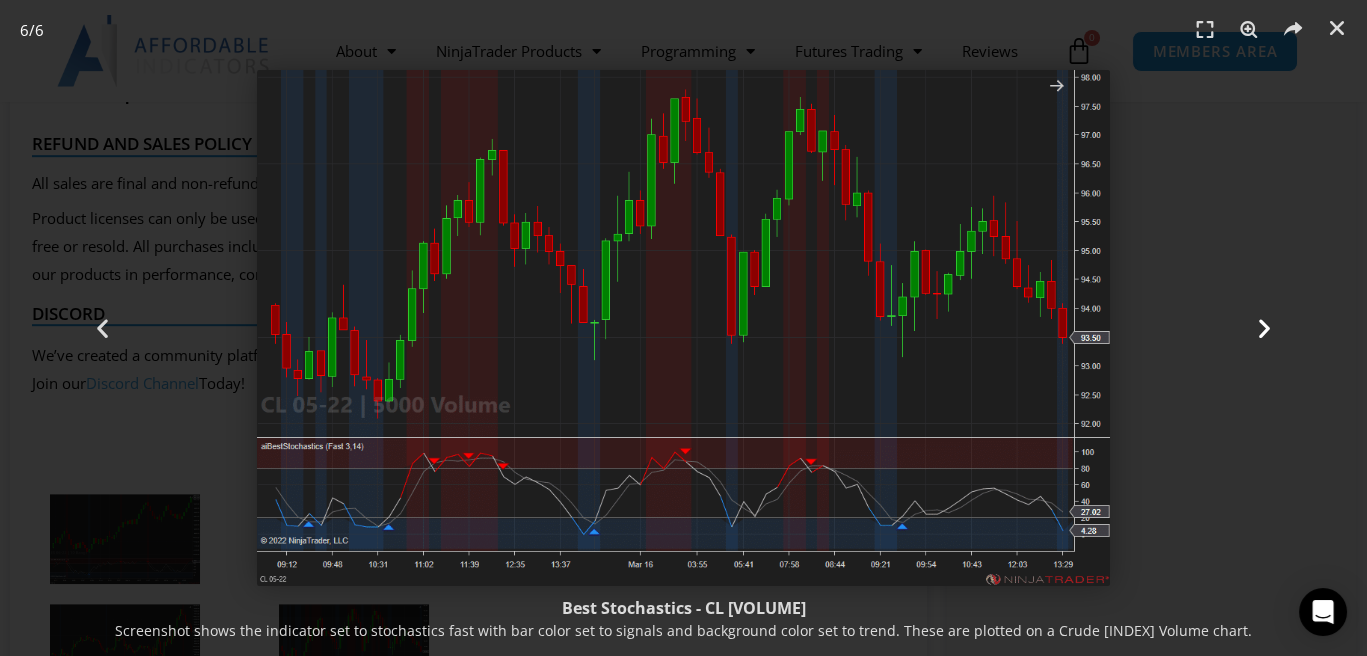 click at bounding box center [1264, 328] 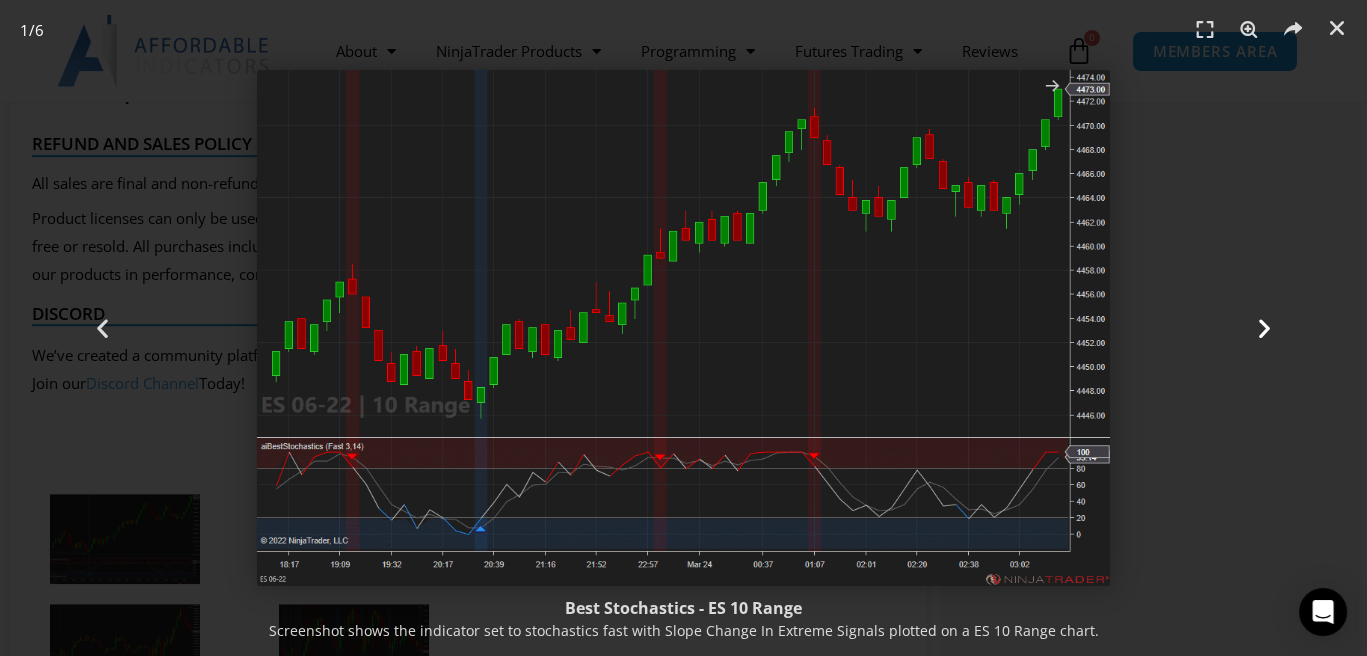 click at bounding box center [1264, 328] 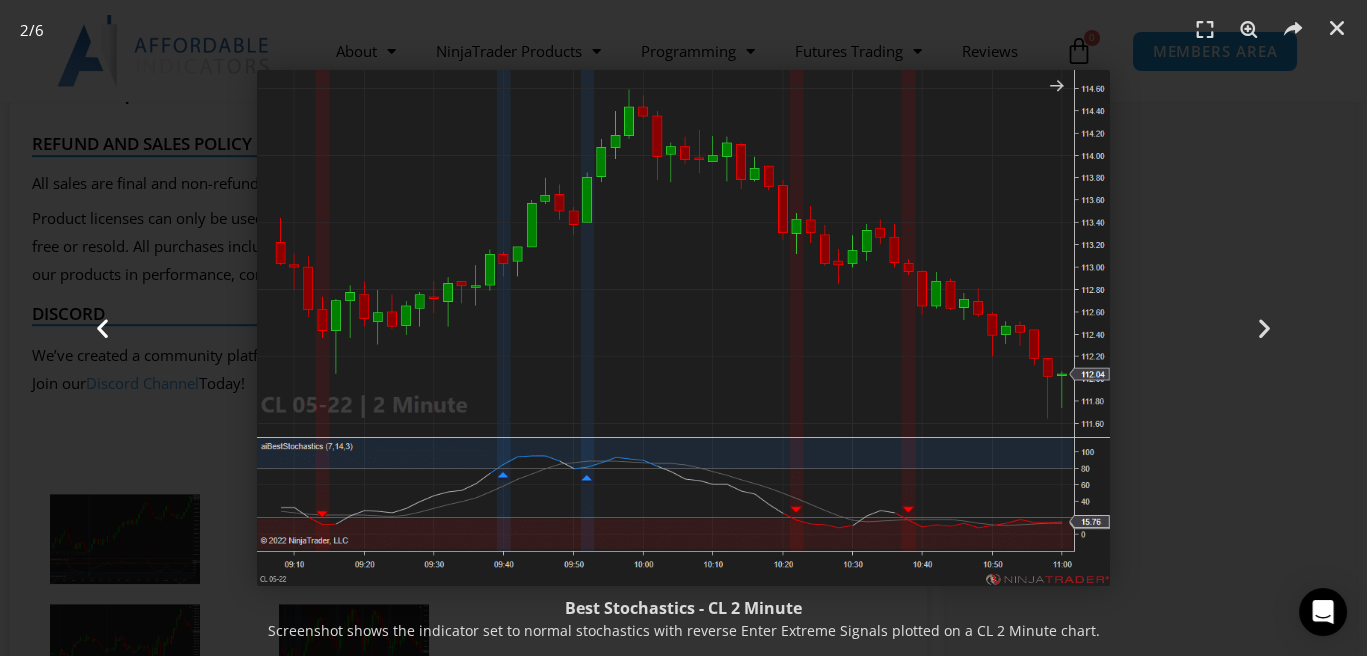 click at bounding box center [102, 328] 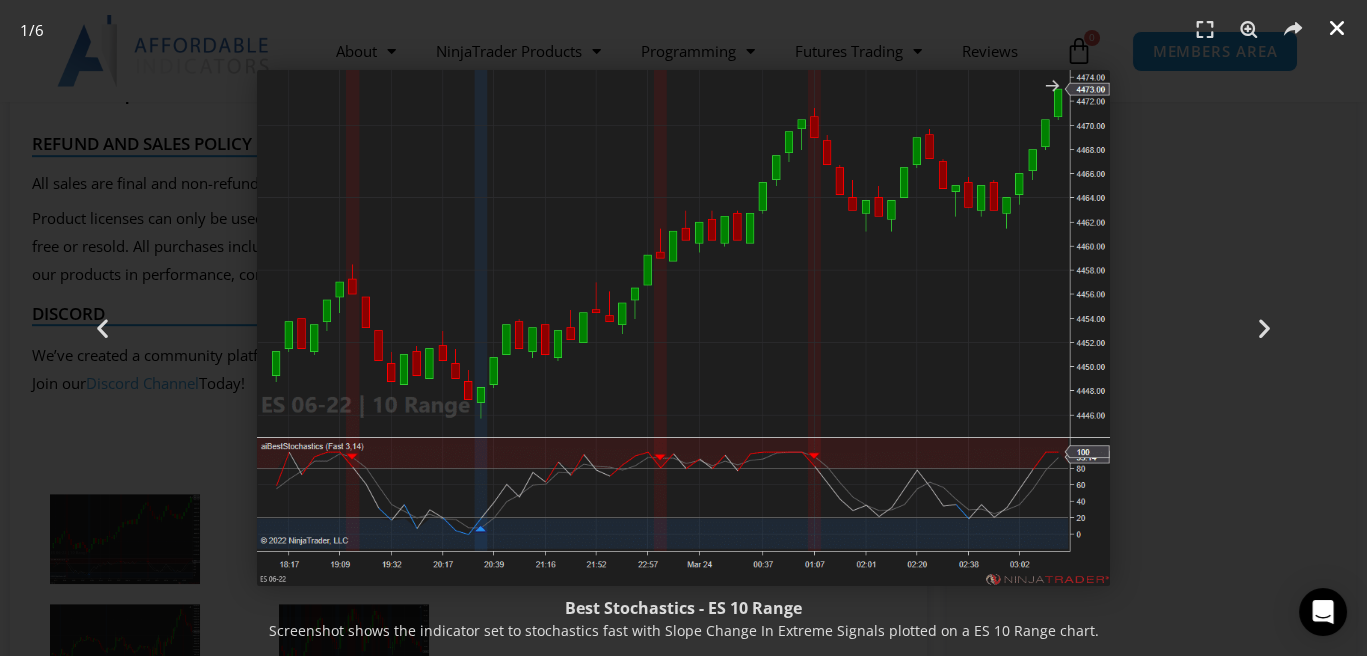 click at bounding box center (1337, 28) 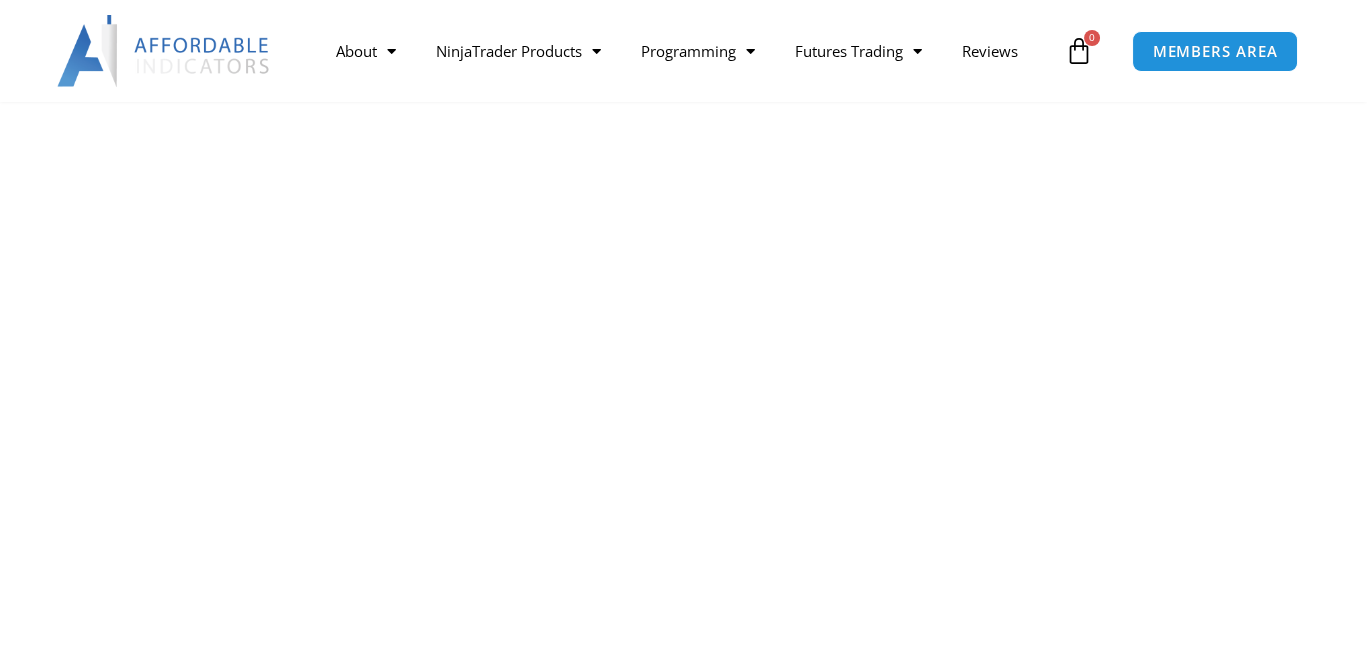 scroll, scrollTop: 0, scrollLeft: 0, axis: both 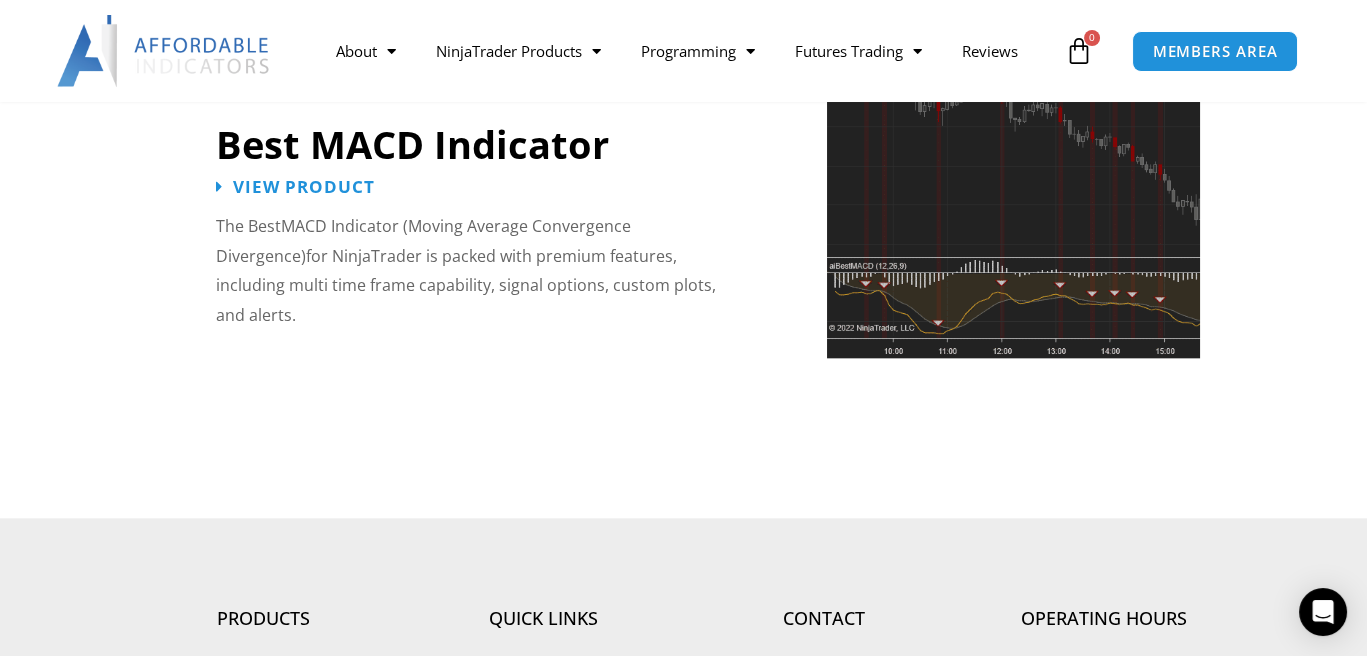 click at bounding box center (1013, 179) 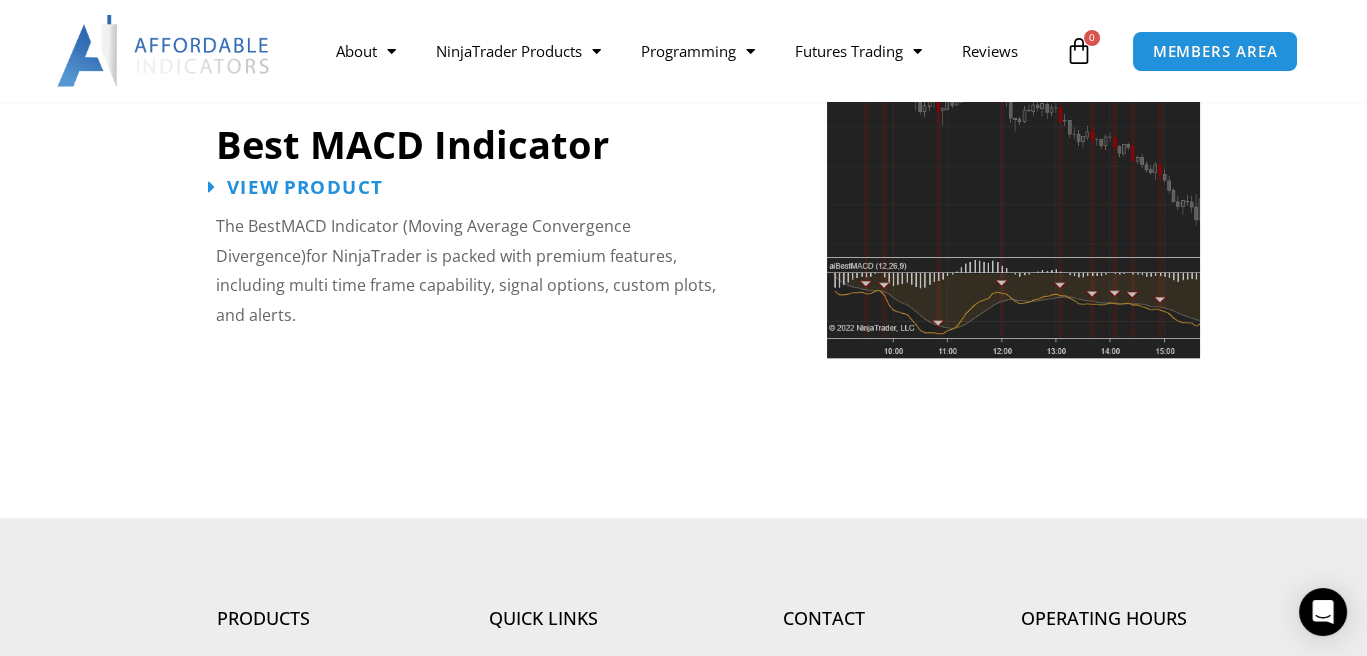 click on "View Product" at bounding box center [305, 186] 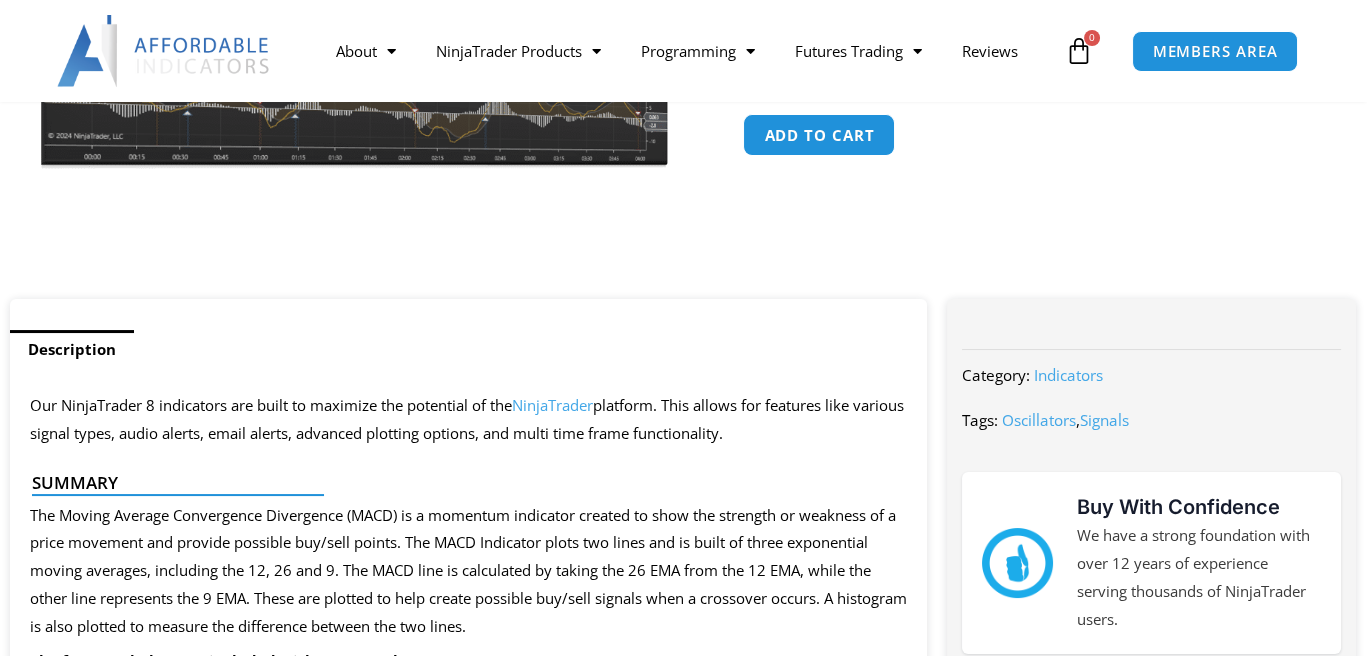 scroll, scrollTop: 574, scrollLeft: 0, axis: vertical 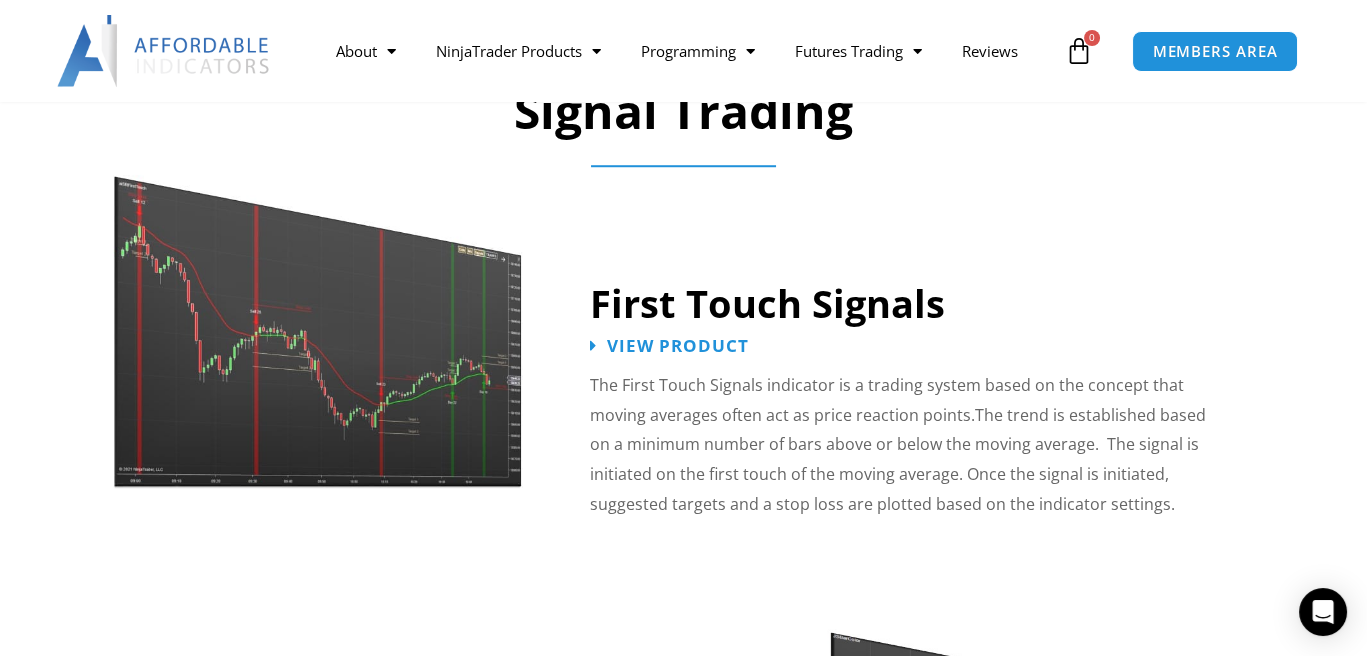 click on "First Touch Signals
View Product
The First Touch Signals indicator is a trading system based on the concept that moving averages often act as price reaction points.  The trend is established based on a minimum number of bars above or below the moving average.  The signal is initiated on the first touch of the moving average. Once the signal is initiated, suggested targets and a stop loss are plotted based on the indicator settings." at bounding box center [683, 354] 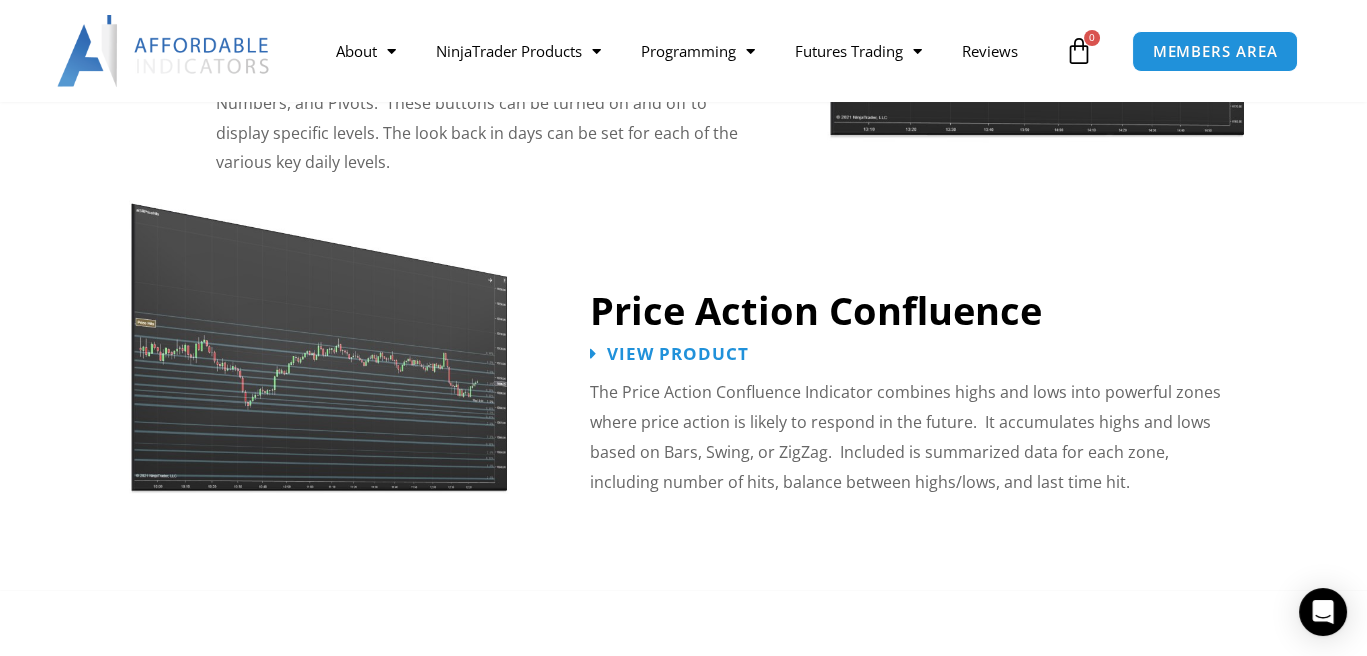 scroll, scrollTop: 1913, scrollLeft: 0, axis: vertical 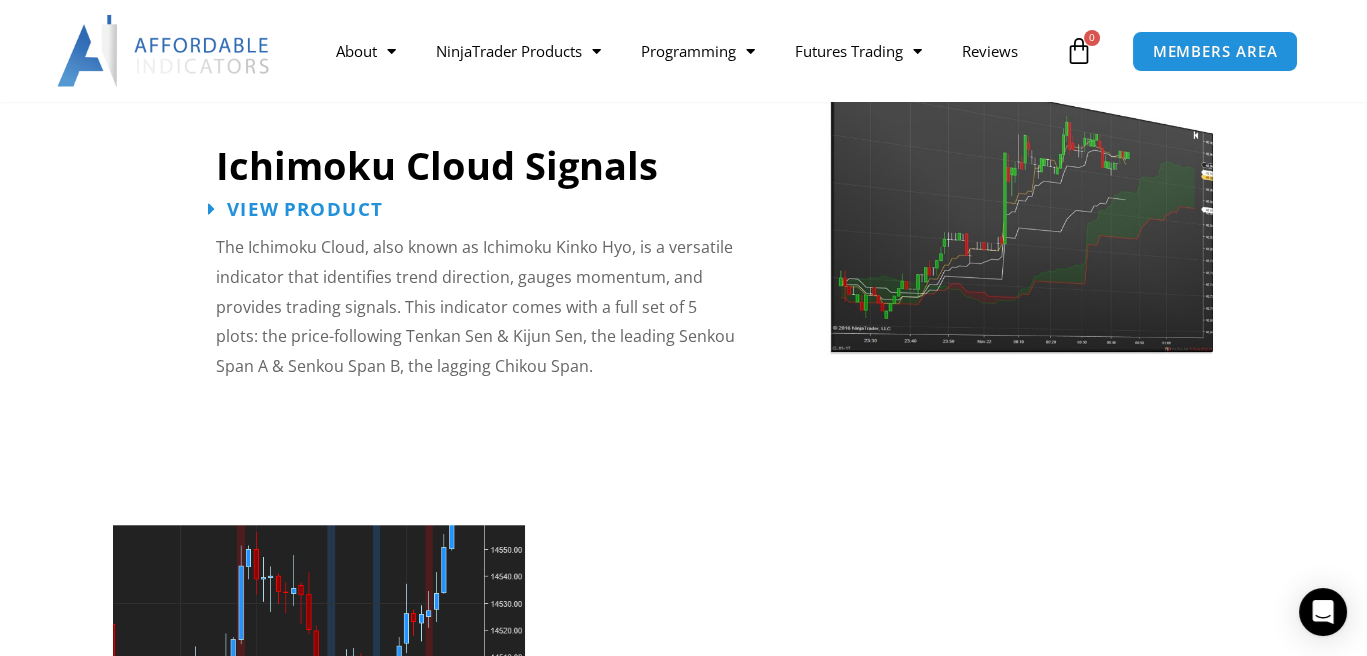 click on "View Product" at bounding box center [305, 208] 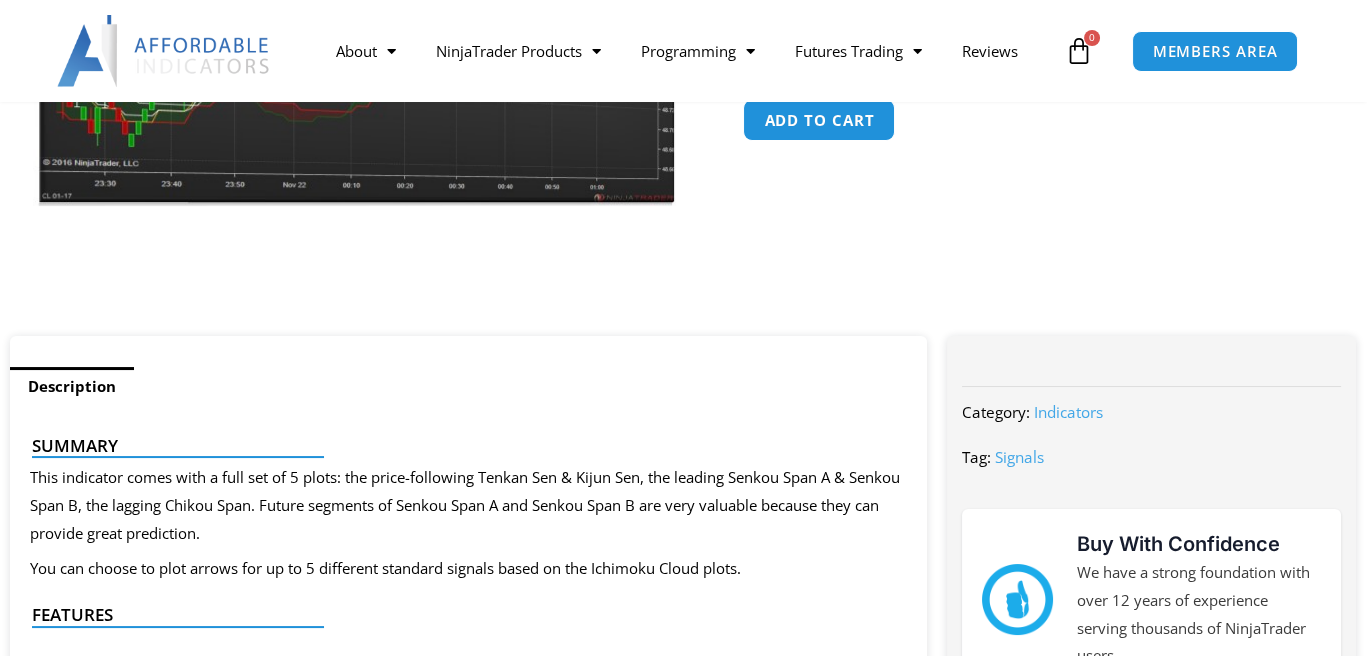 scroll, scrollTop: 574, scrollLeft: 0, axis: vertical 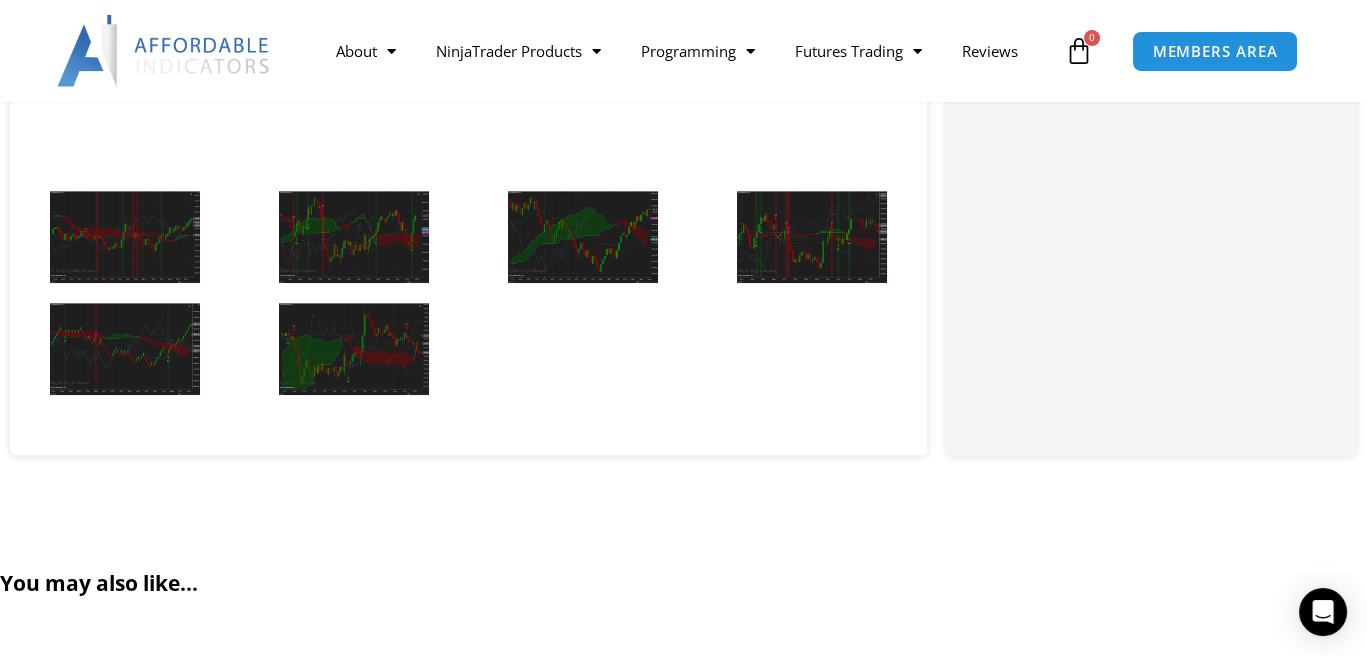 click at bounding box center [125, 237] 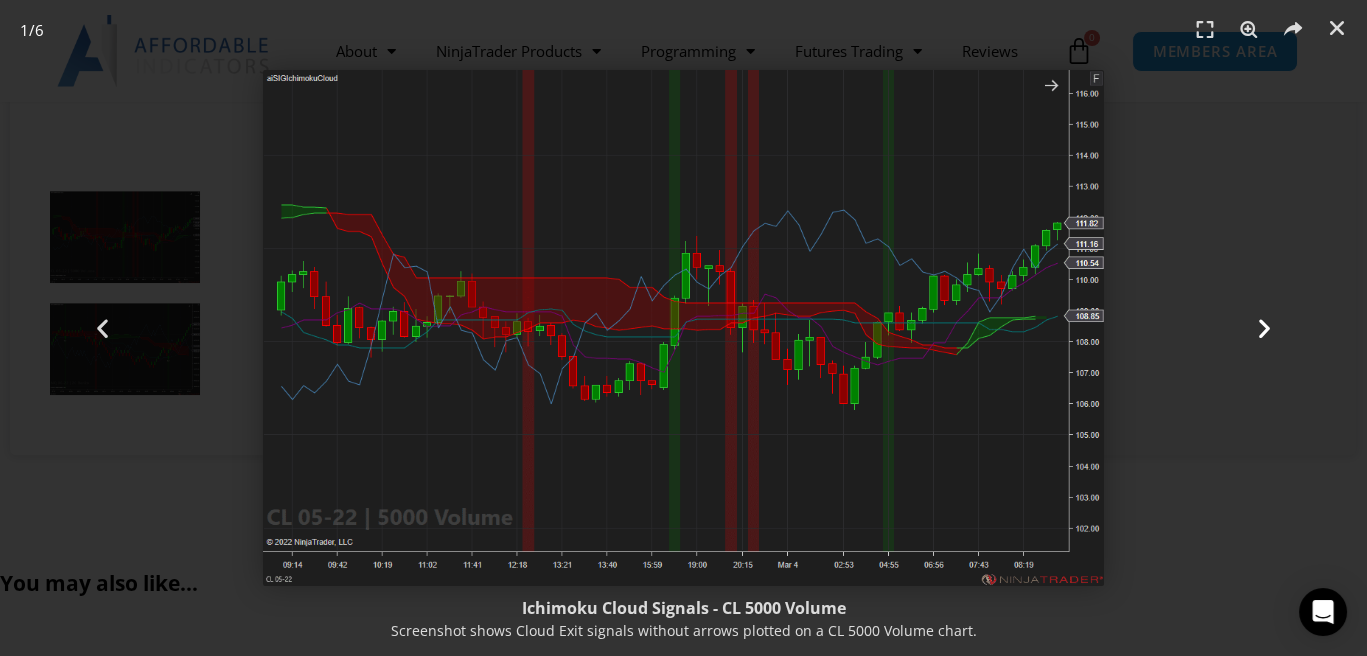 click at bounding box center (1264, 328) 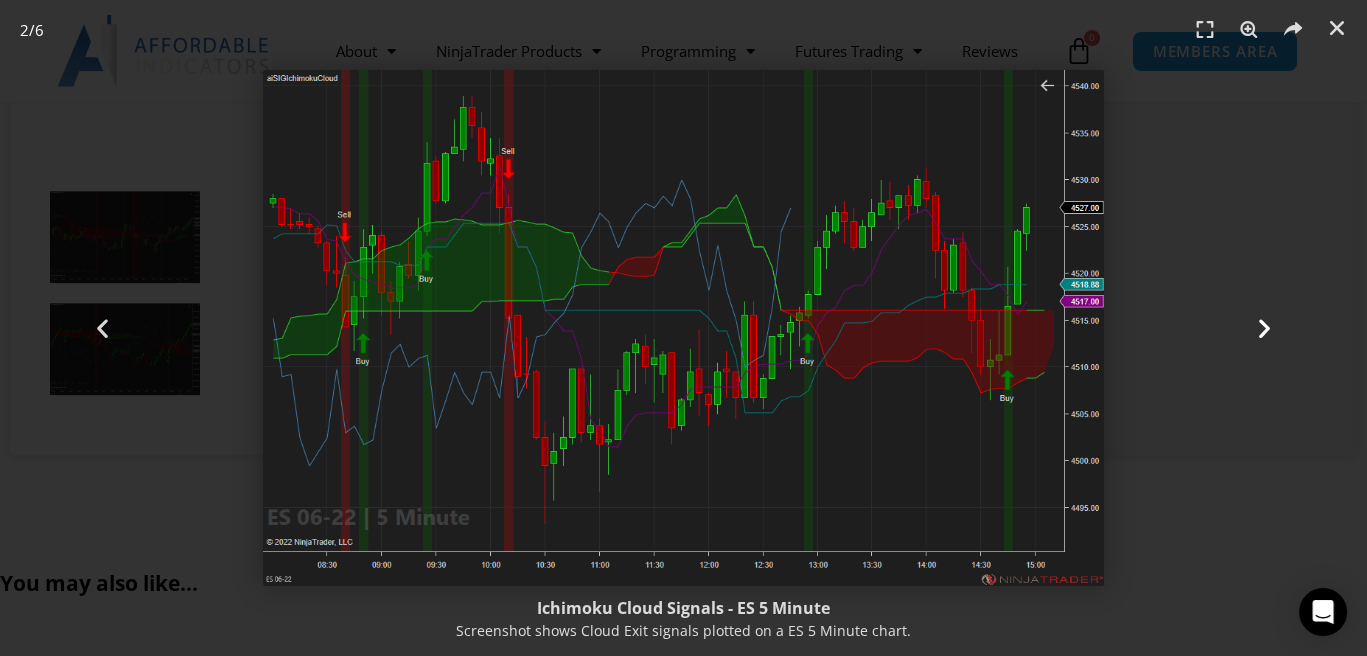 click at bounding box center (1264, 328) 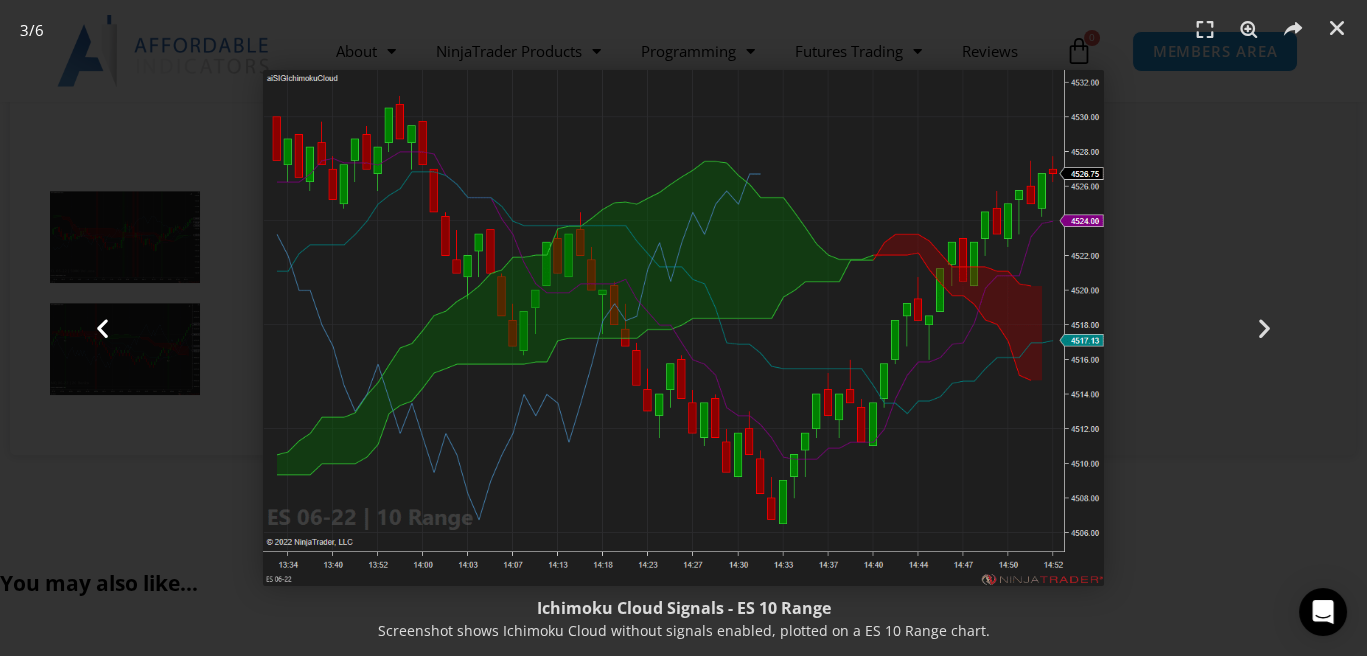 click at bounding box center (102, 328) 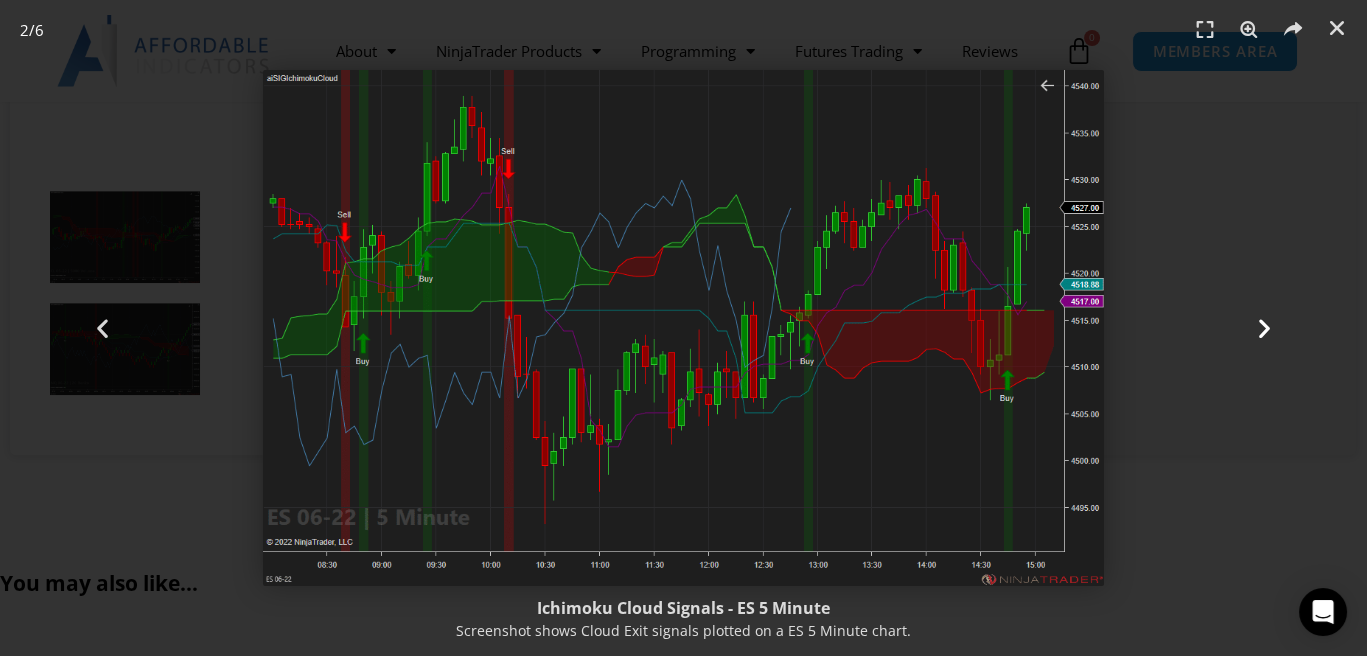 click at bounding box center [1264, 328] 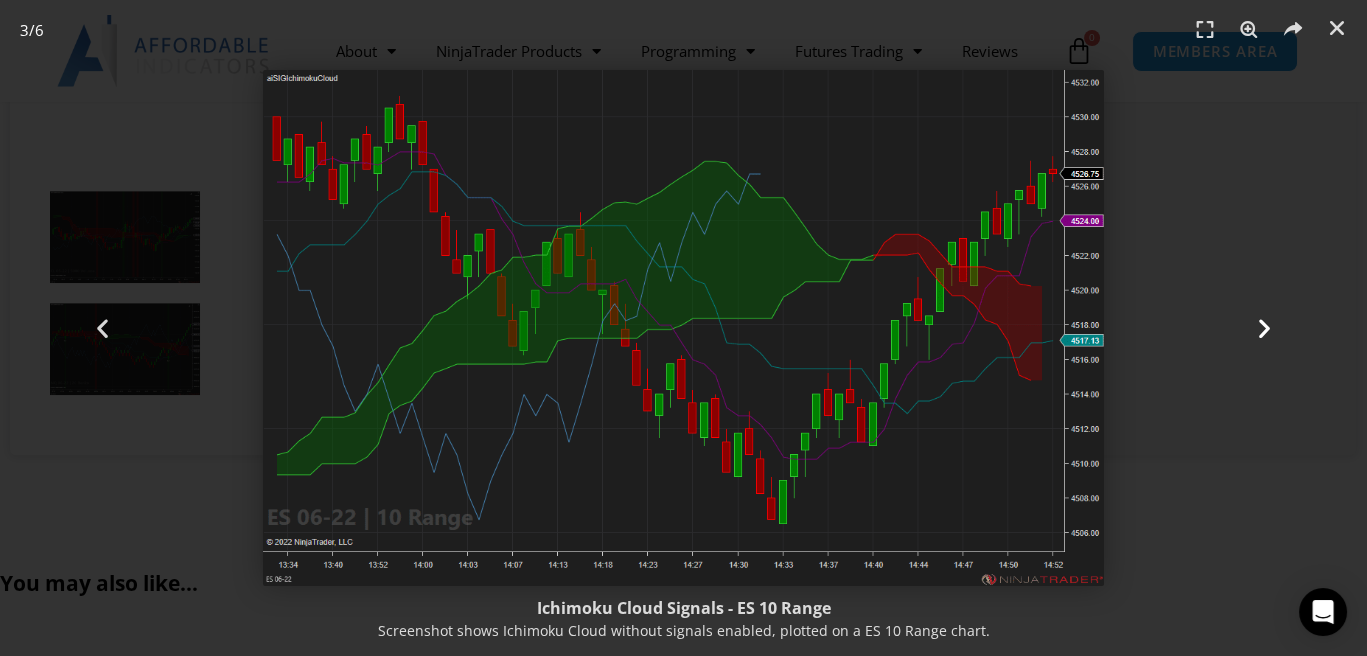 click at bounding box center [1264, 328] 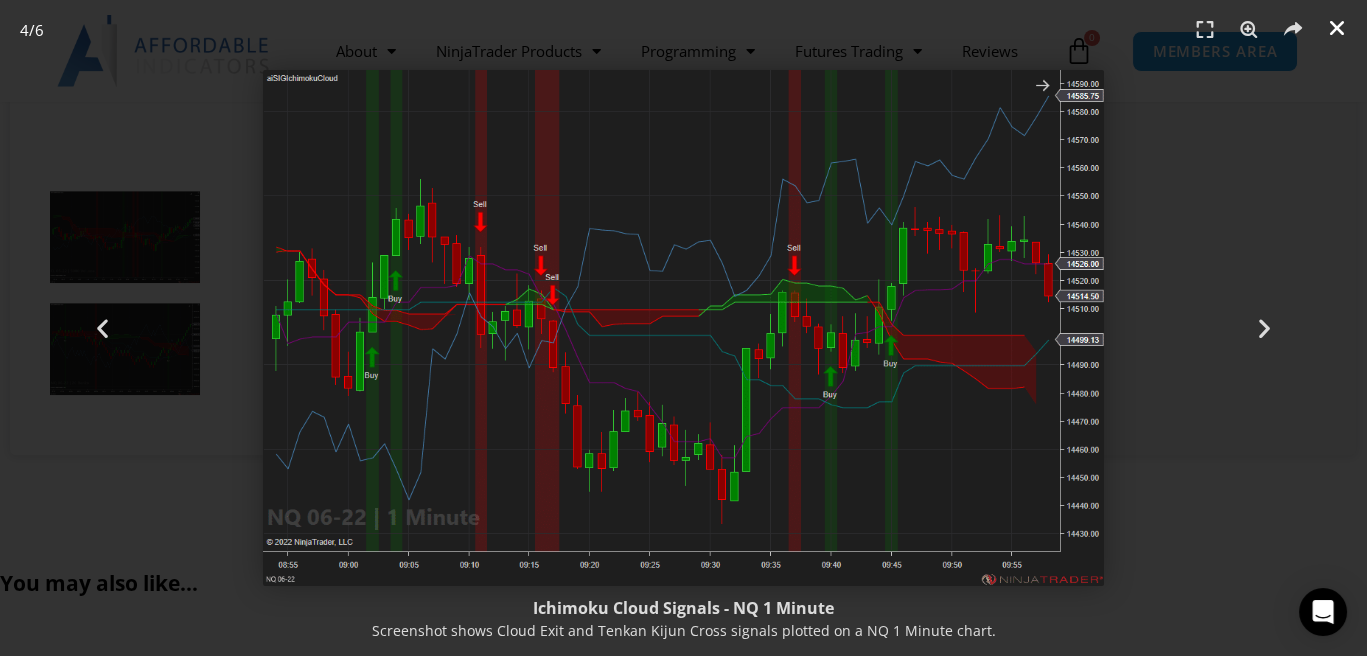 click at bounding box center (1337, 28) 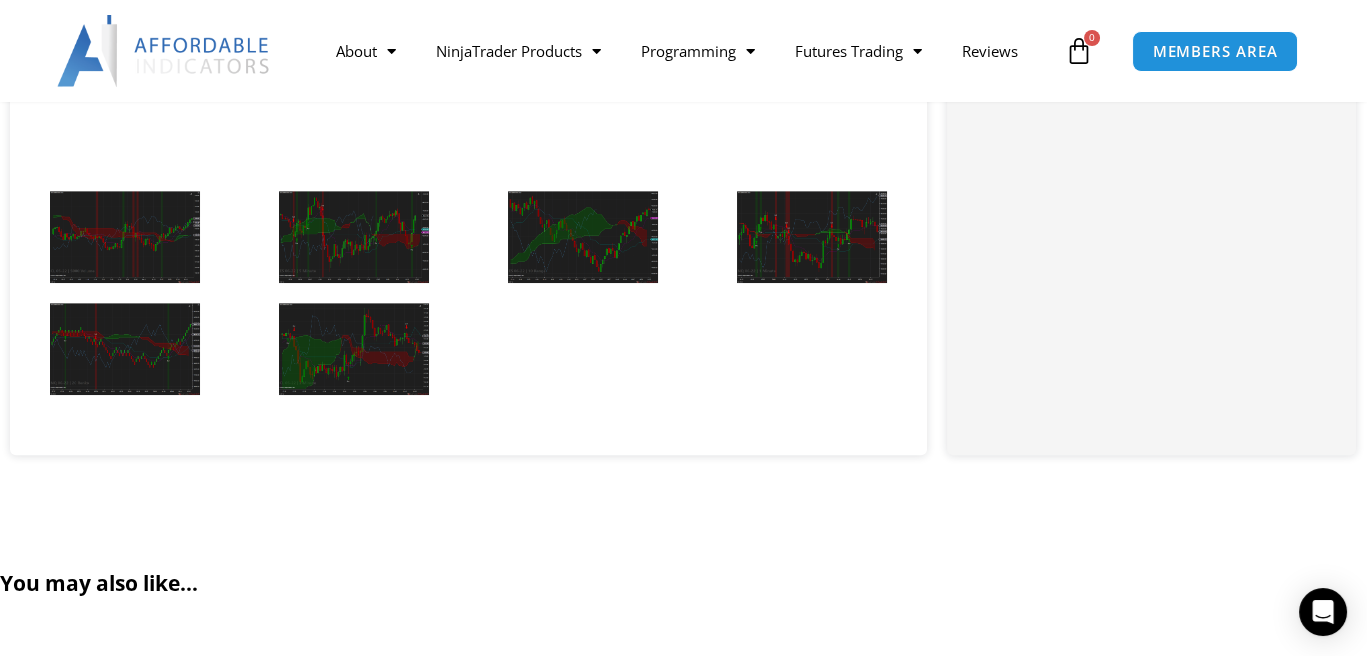 scroll, scrollTop: 1722, scrollLeft: 0, axis: vertical 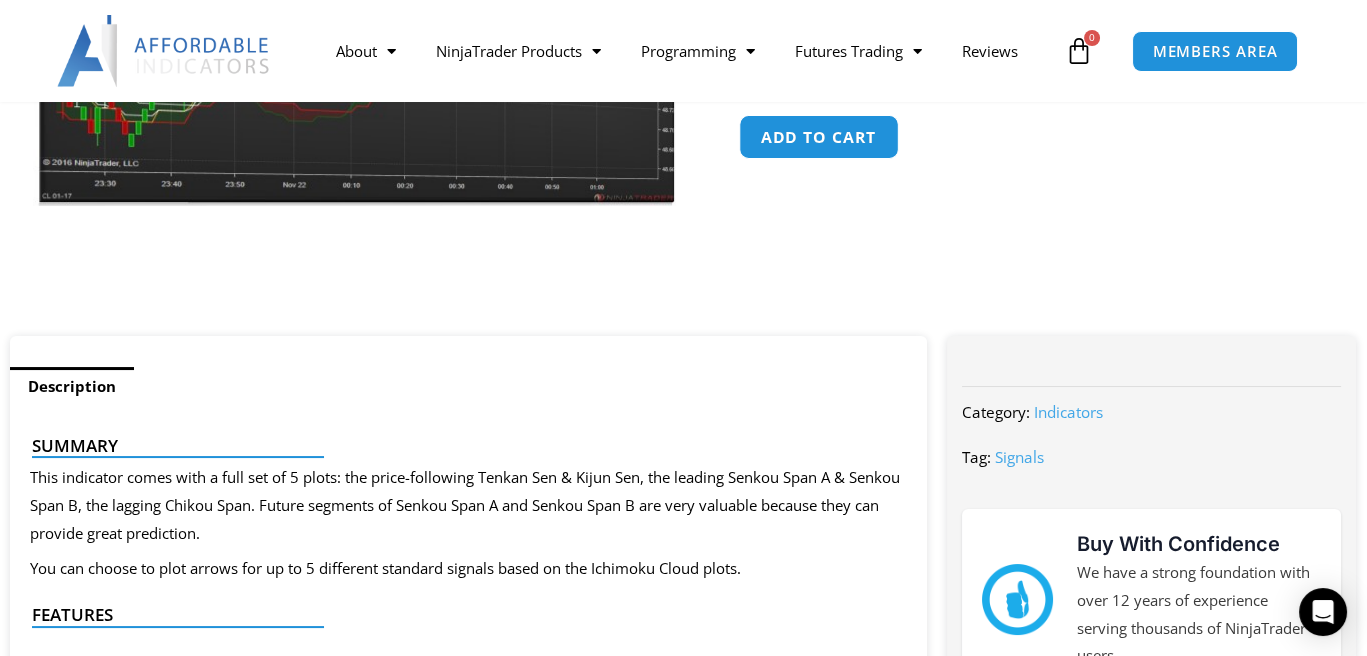 click on "Add to cart" 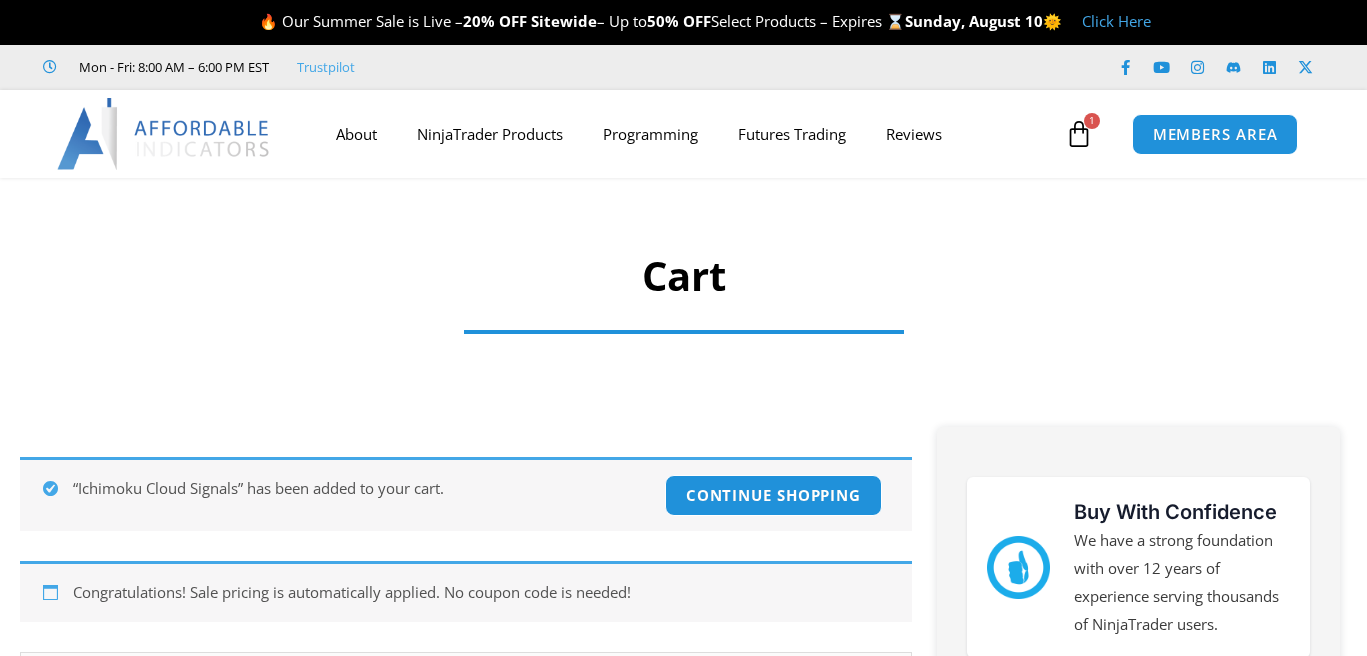 scroll, scrollTop: 0, scrollLeft: 0, axis: both 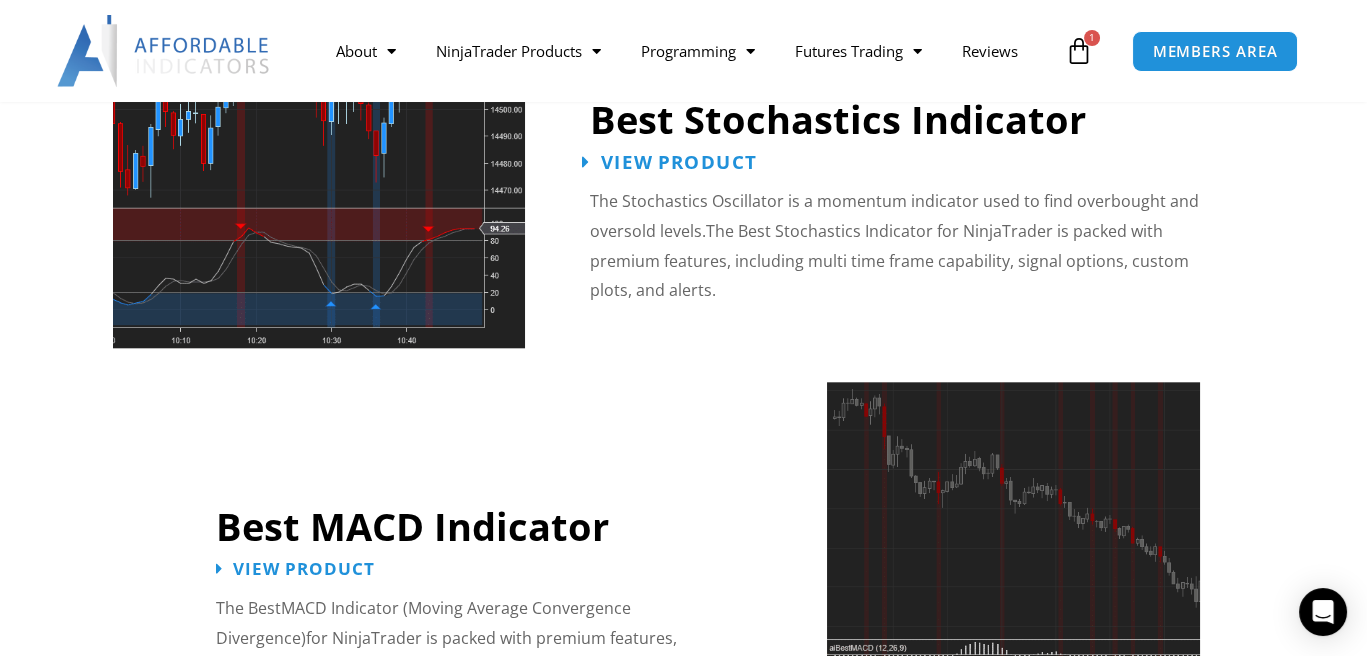 click on "View Product" at bounding box center [679, 161] 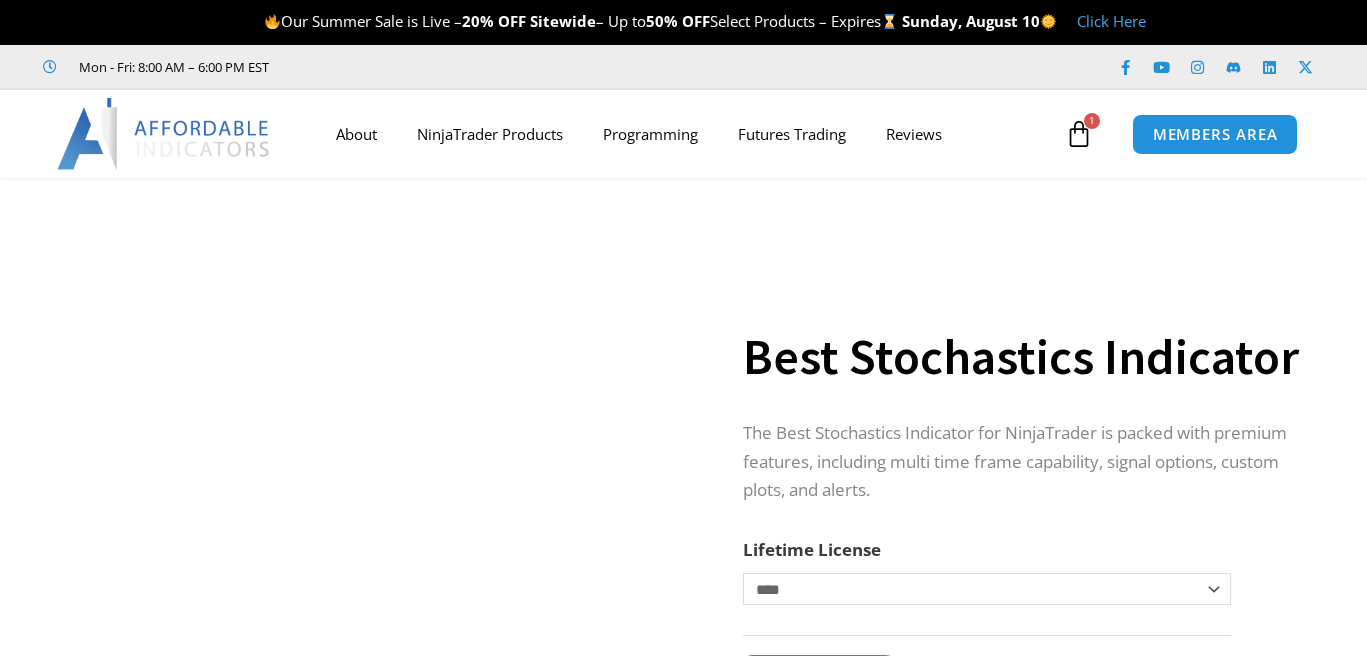scroll, scrollTop: 0, scrollLeft: 0, axis: both 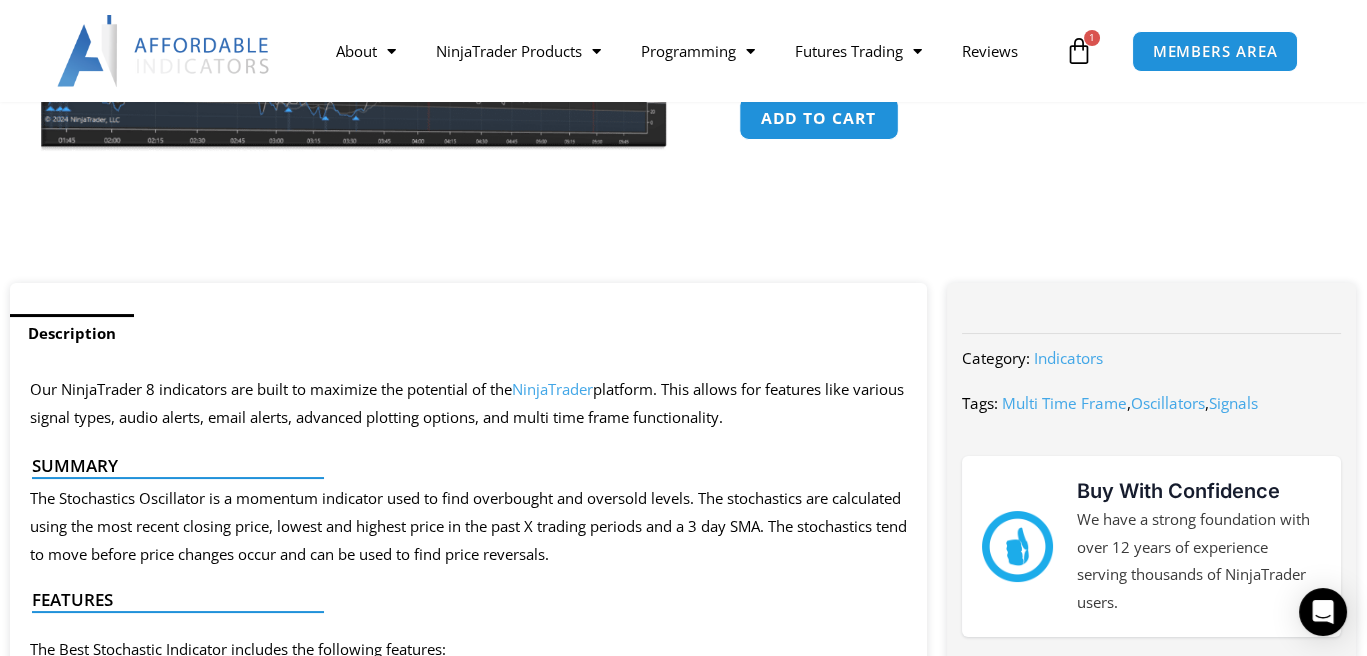 click on "Add to cart" 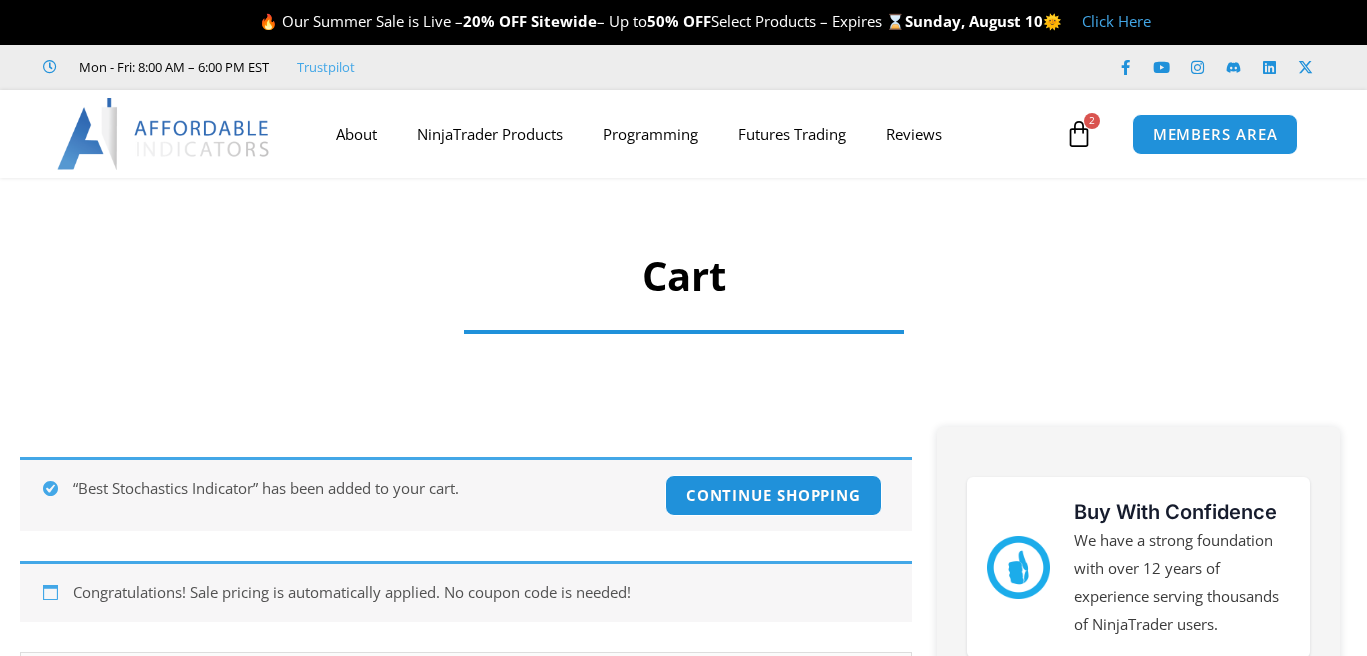 scroll, scrollTop: 0, scrollLeft: 0, axis: both 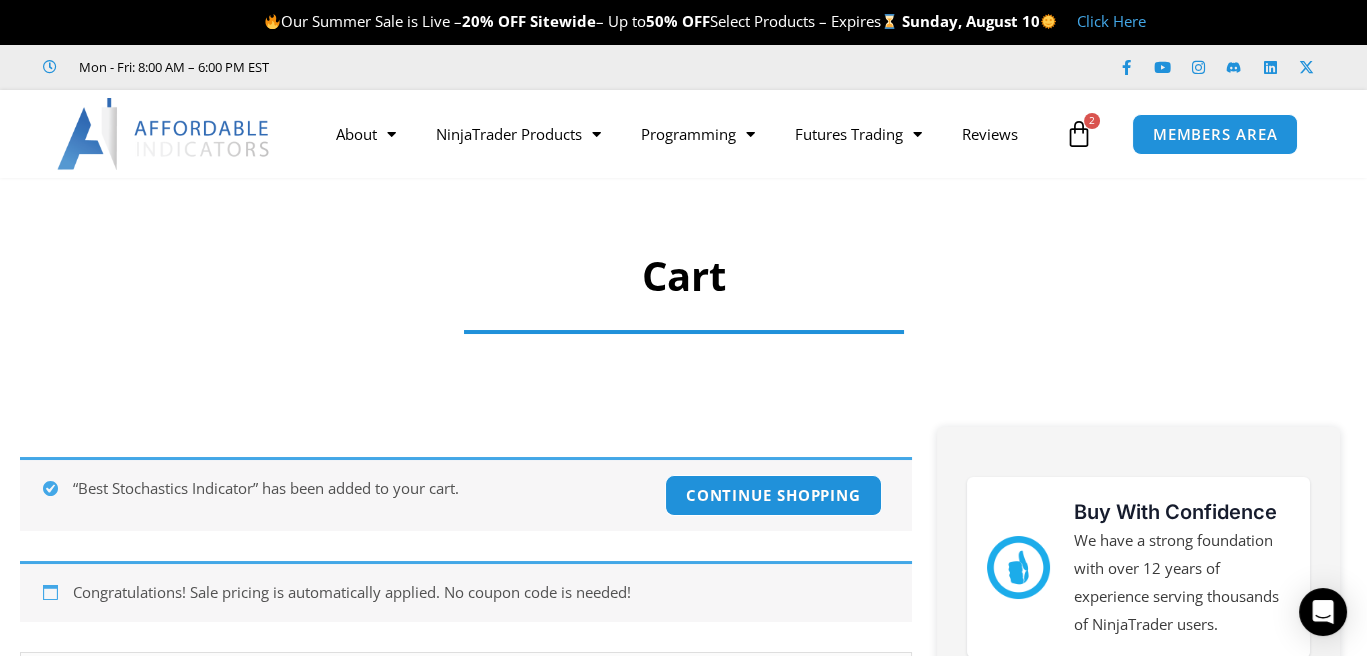 click at bounding box center (1079, 134) 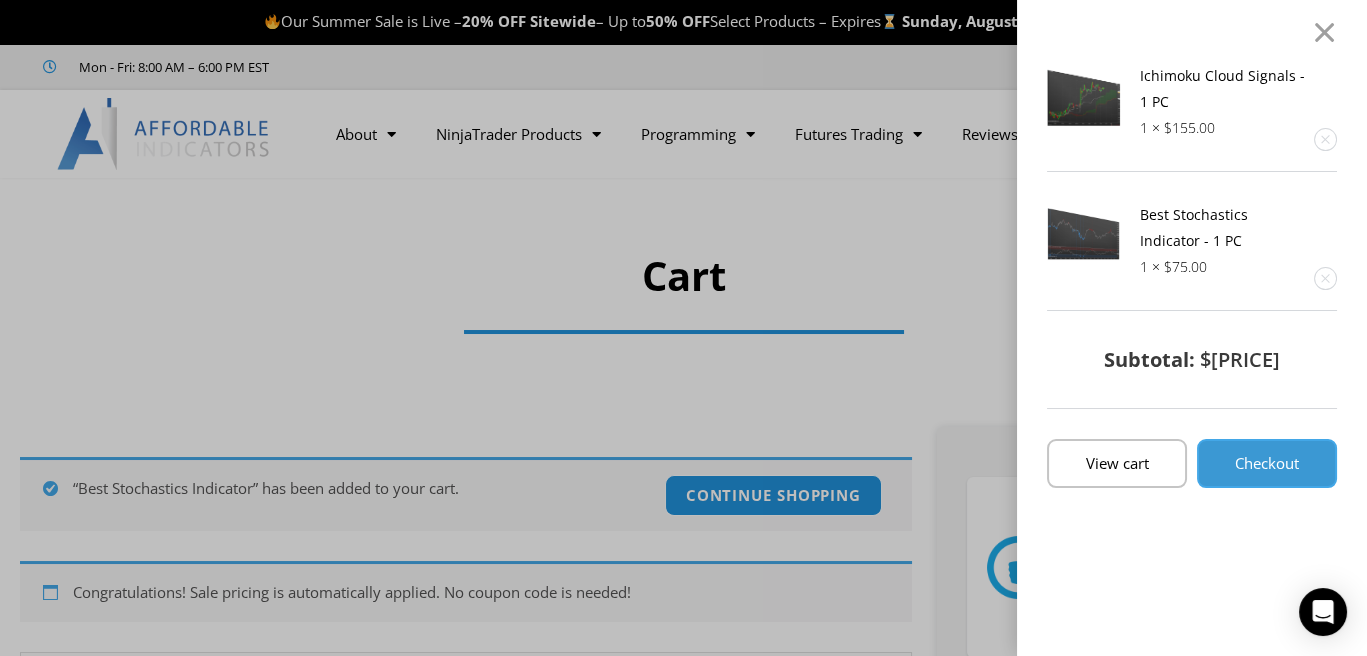click on "Checkout" at bounding box center (1267, 463) 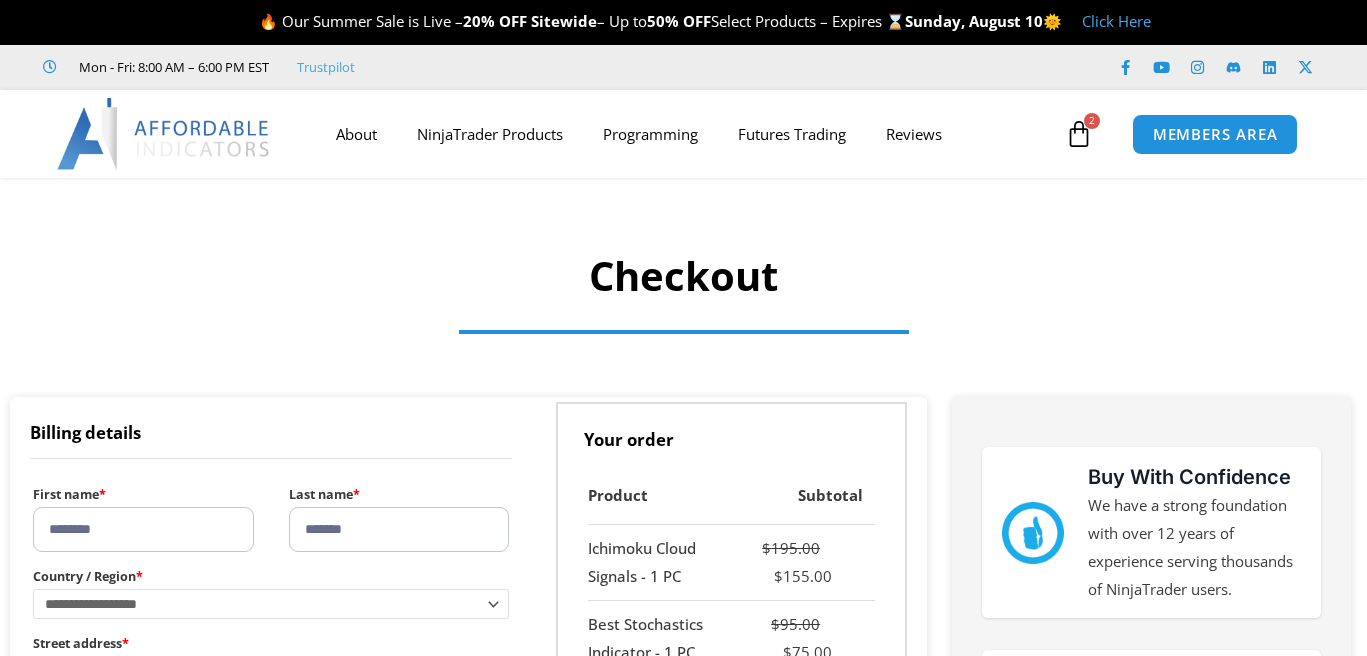 scroll, scrollTop: 0, scrollLeft: 0, axis: both 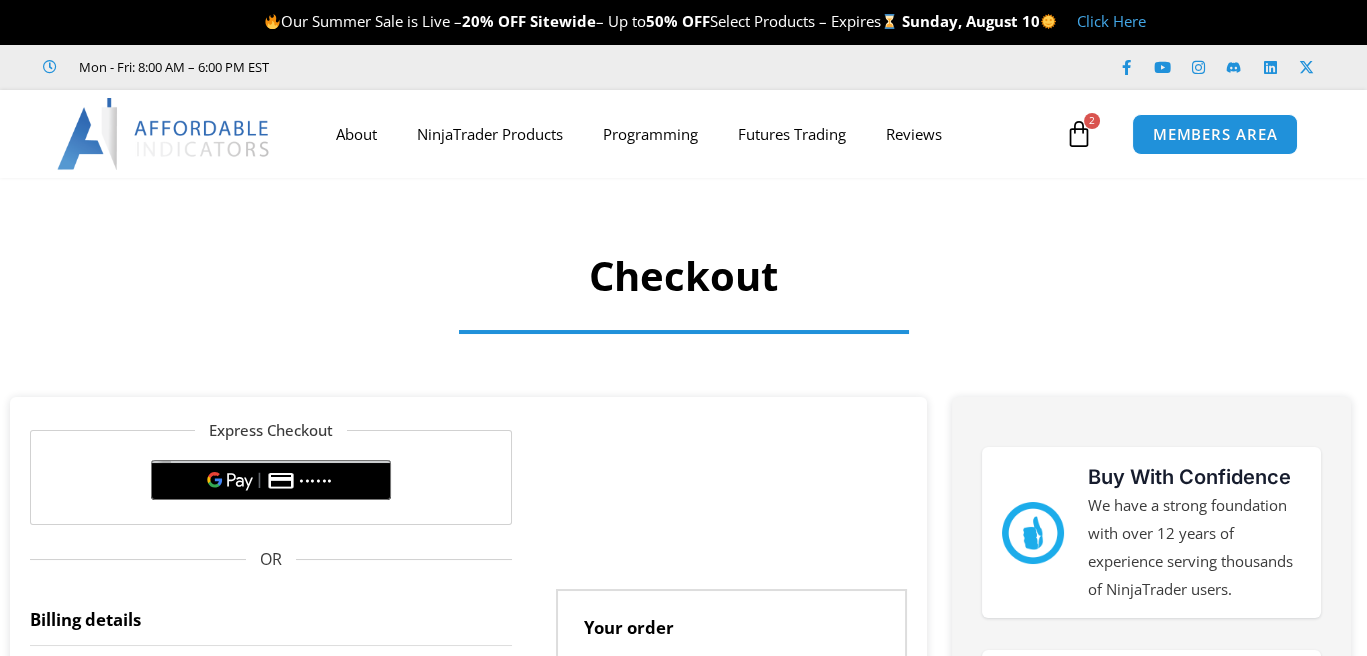 select on "**" 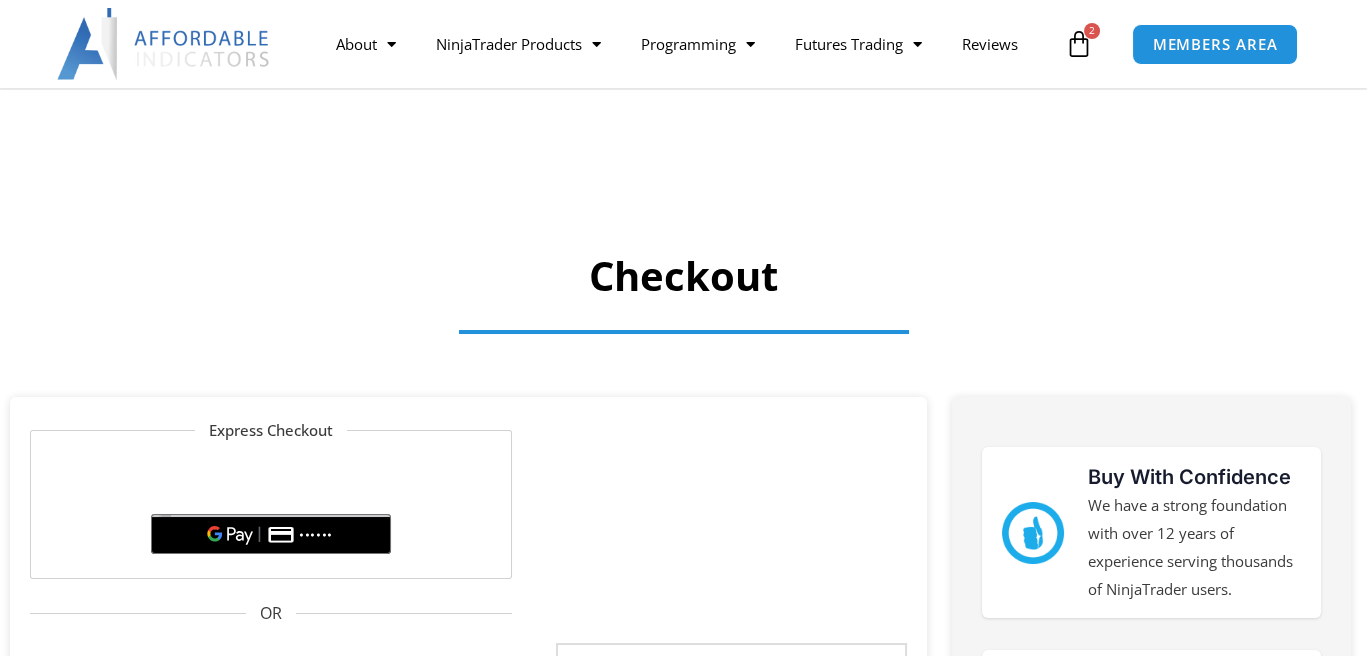 scroll, scrollTop: 574, scrollLeft: 0, axis: vertical 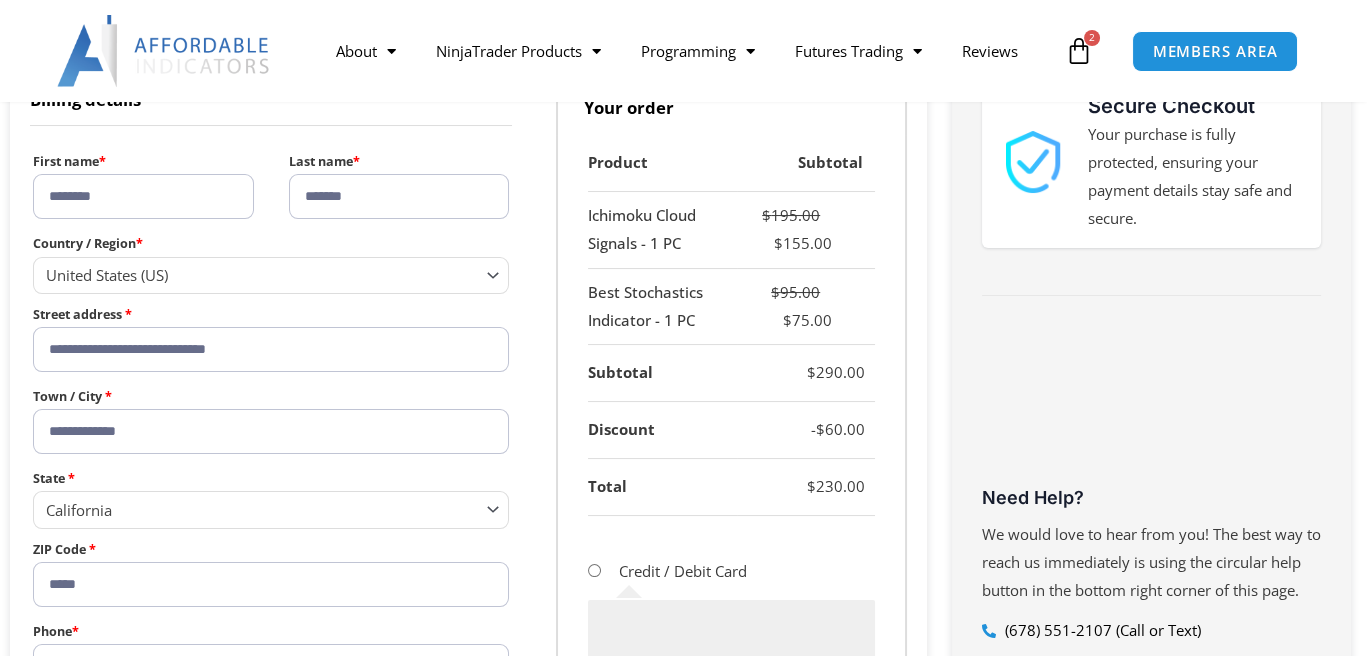 click on "Buy With Confidence We have a strong foundation with over 12 years of experience serving thousands of NinjaTrader users.
Secure Checkout Your purchase is fully protected, ensuring your payment details stay safe and secure.
Products
Programming
Profits
Need Help?
(678) 551-2107 (Call or Text)" at bounding box center [1151, 562] 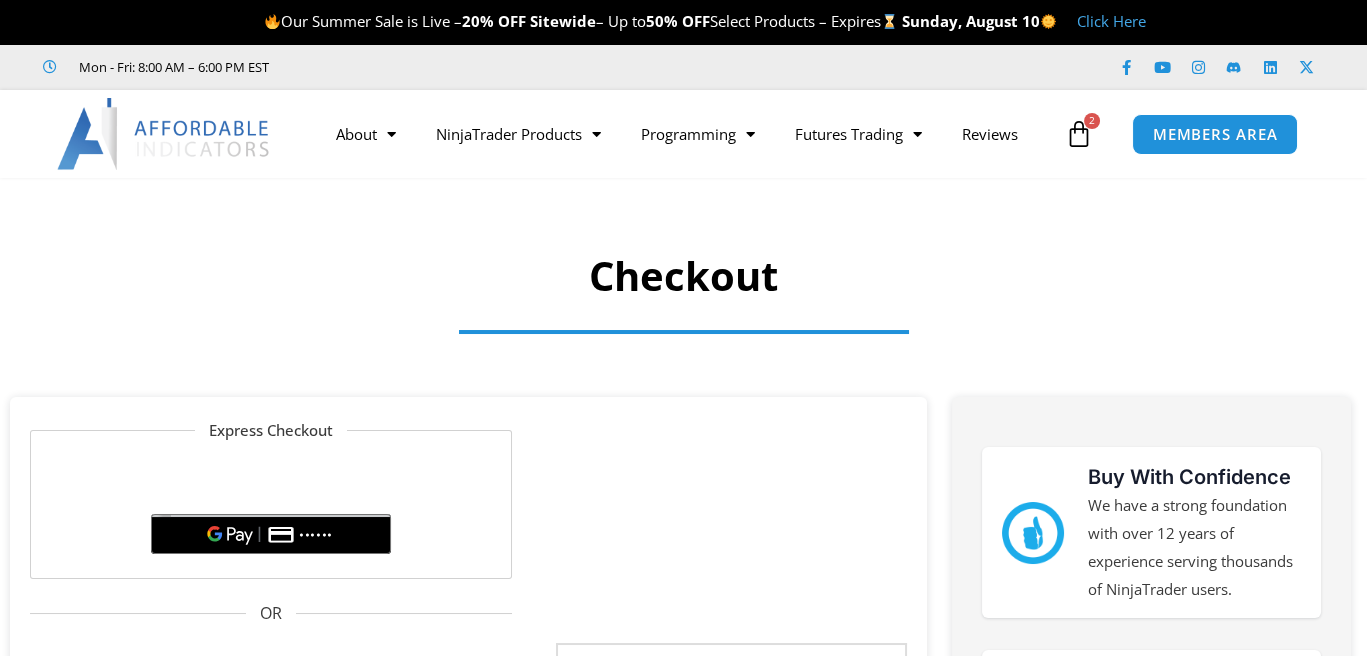 scroll, scrollTop: 574, scrollLeft: 0, axis: vertical 